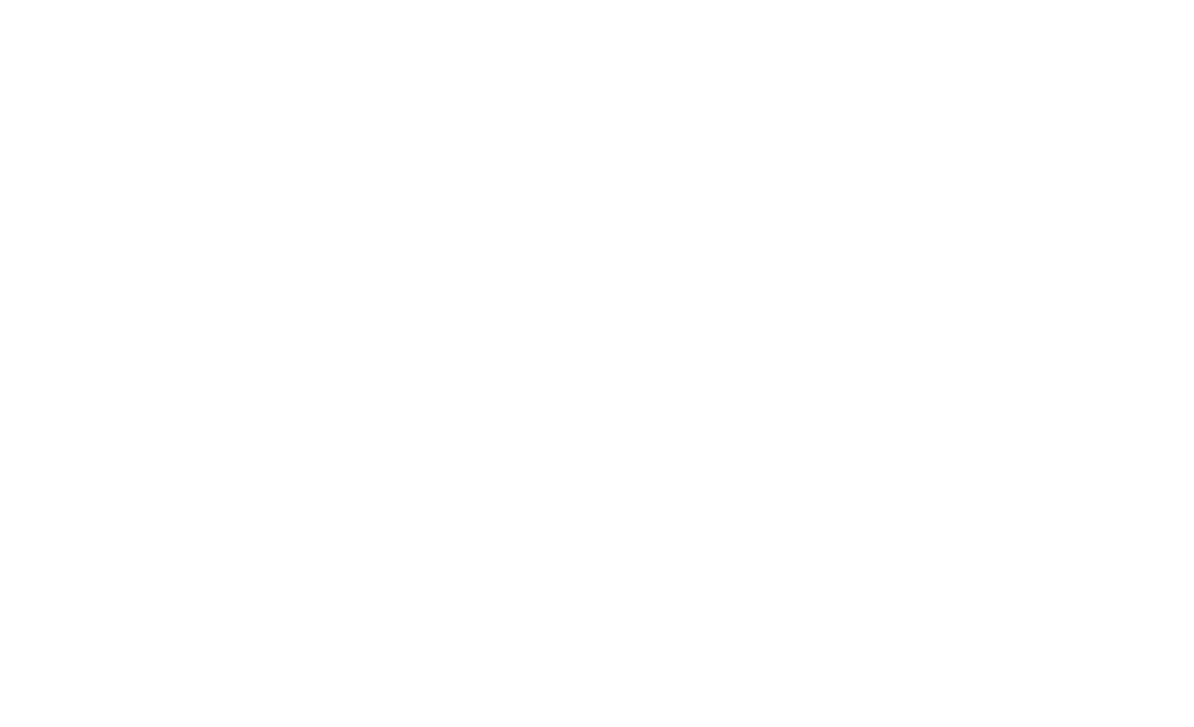 scroll, scrollTop: 0, scrollLeft: 0, axis: both 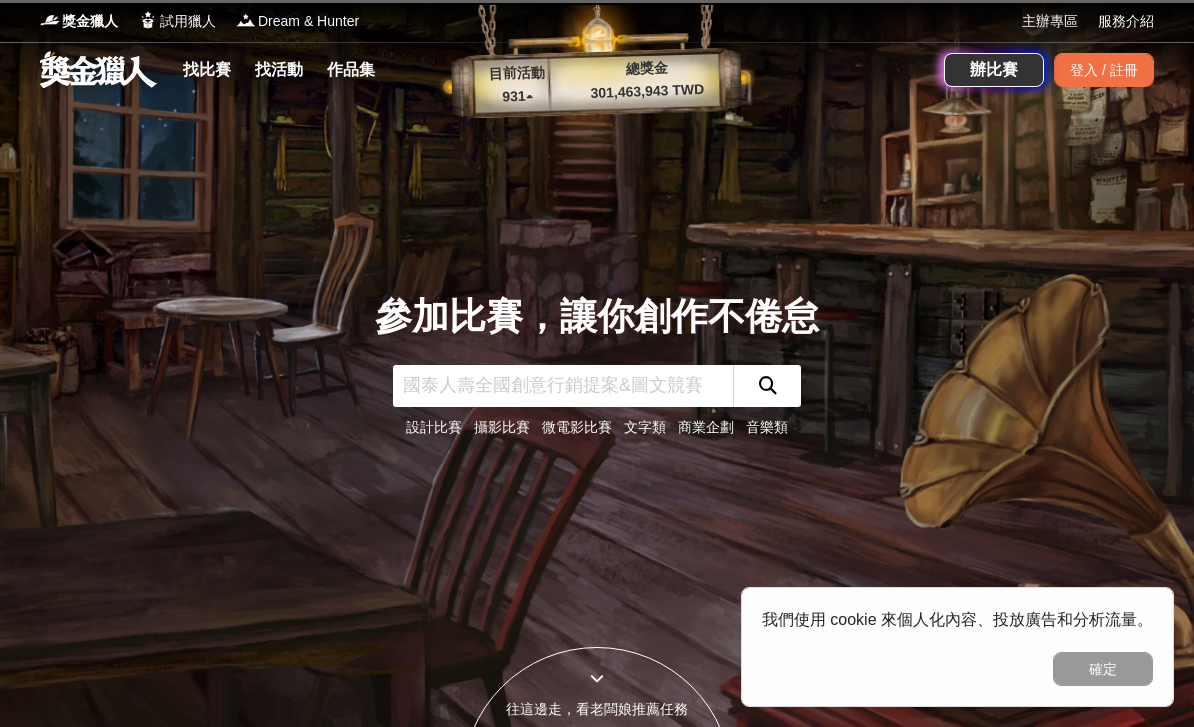 click on "找比賽" at bounding box center [207, 70] 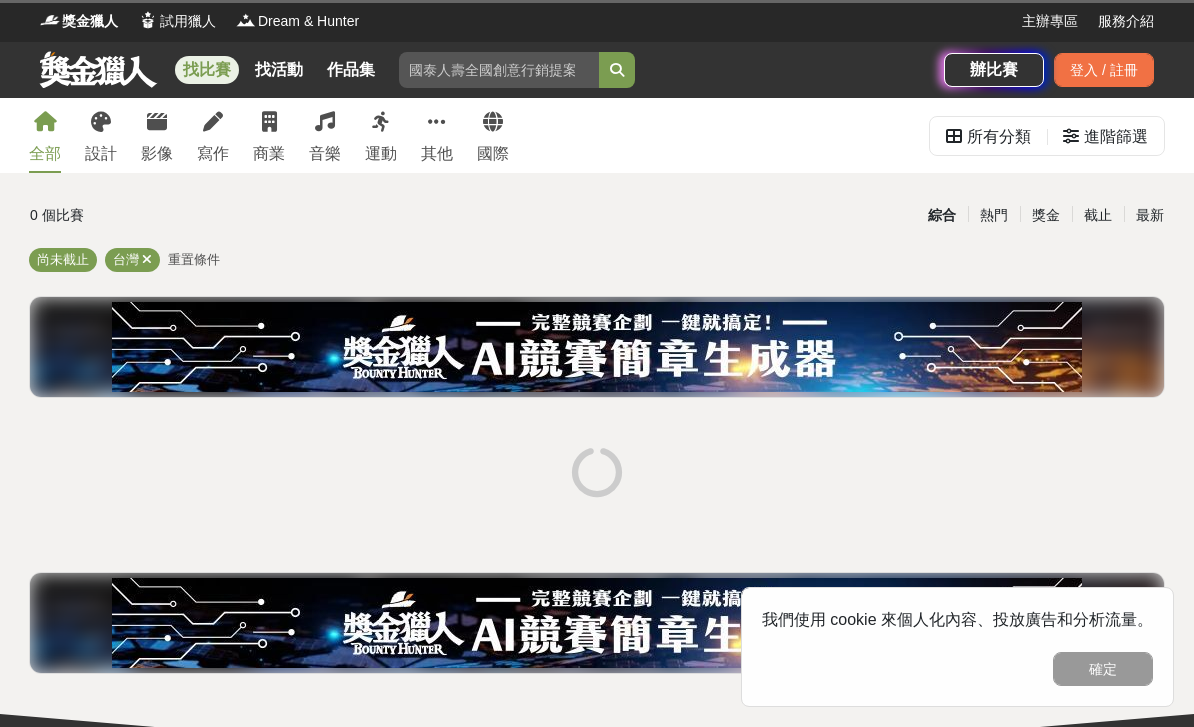 click on "寫作" at bounding box center (213, 154) 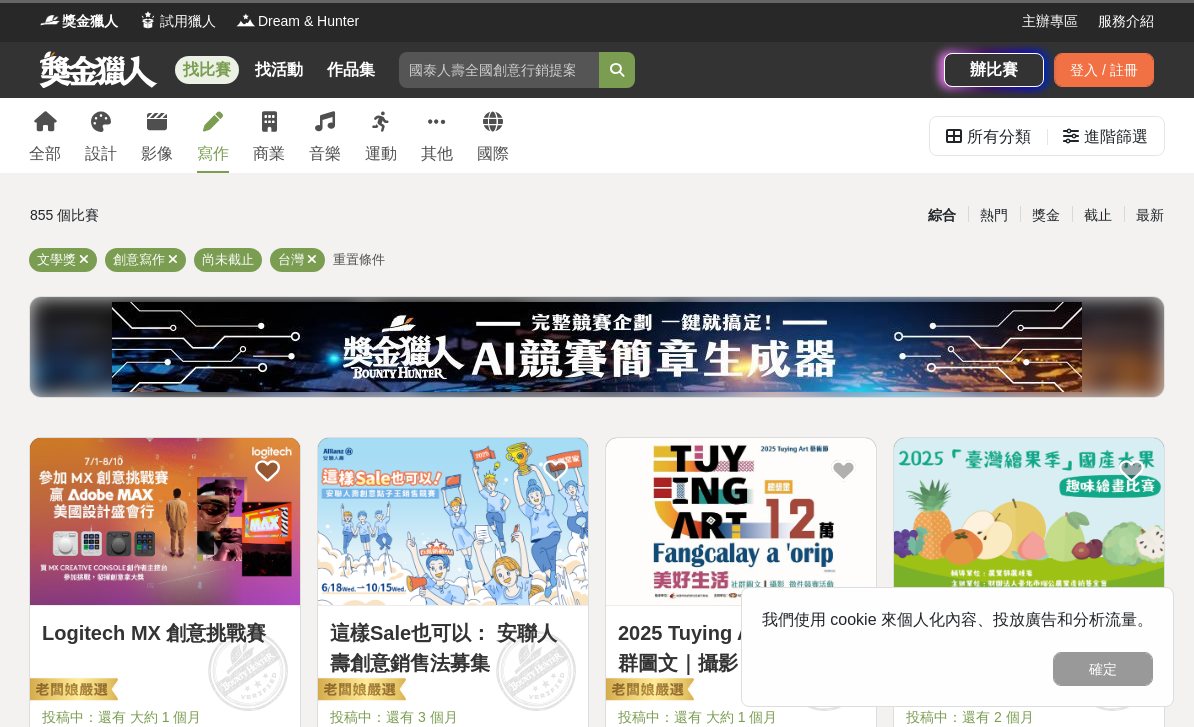 click on "截止" at bounding box center [1098, 215] 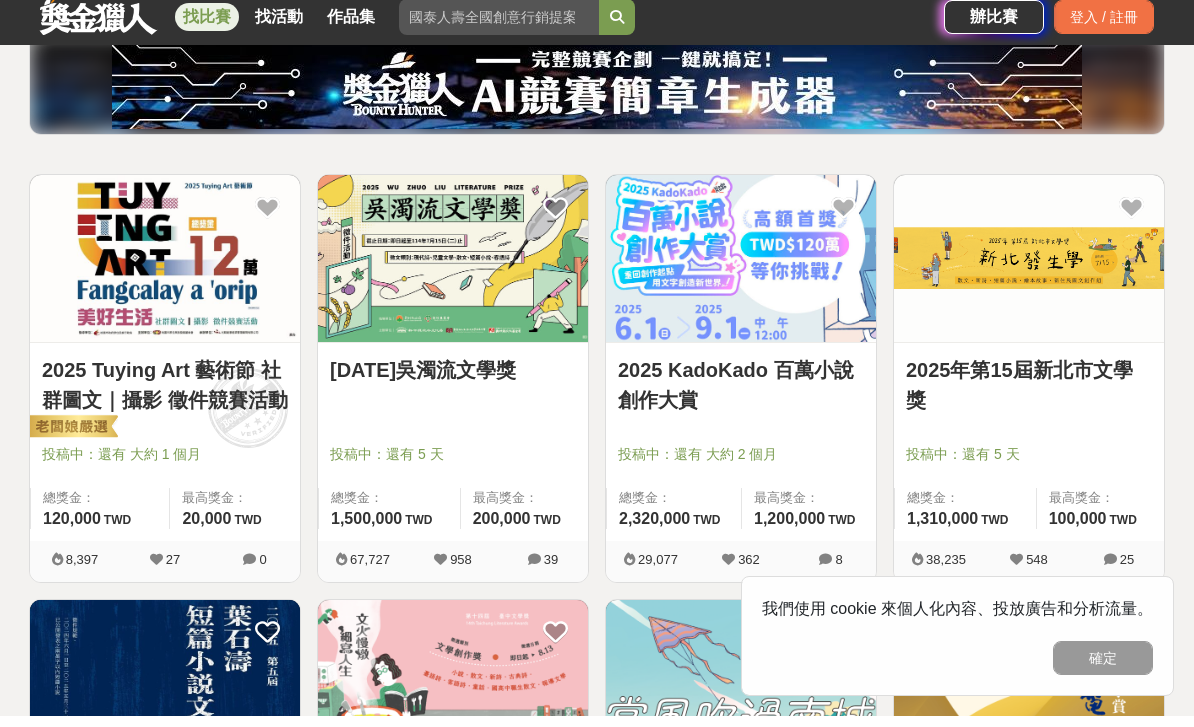 scroll, scrollTop: 255, scrollLeft: 0, axis: vertical 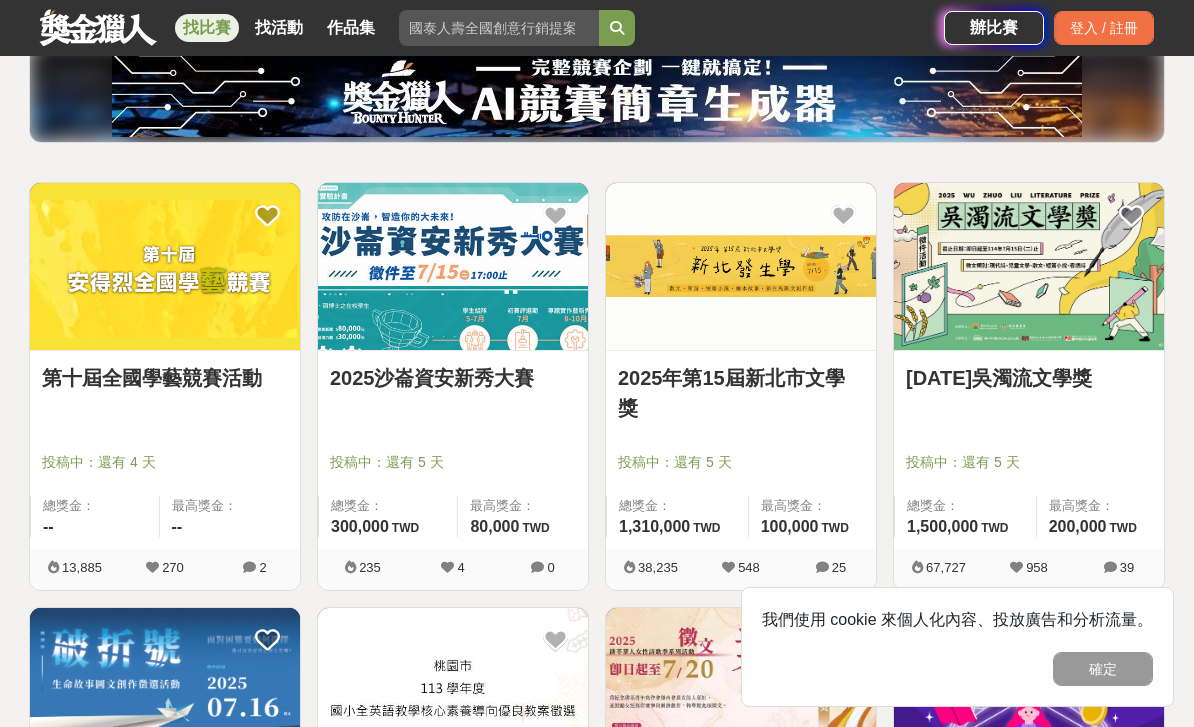 click on "2025年第15屆新北市文學獎" at bounding box center (741, 393) 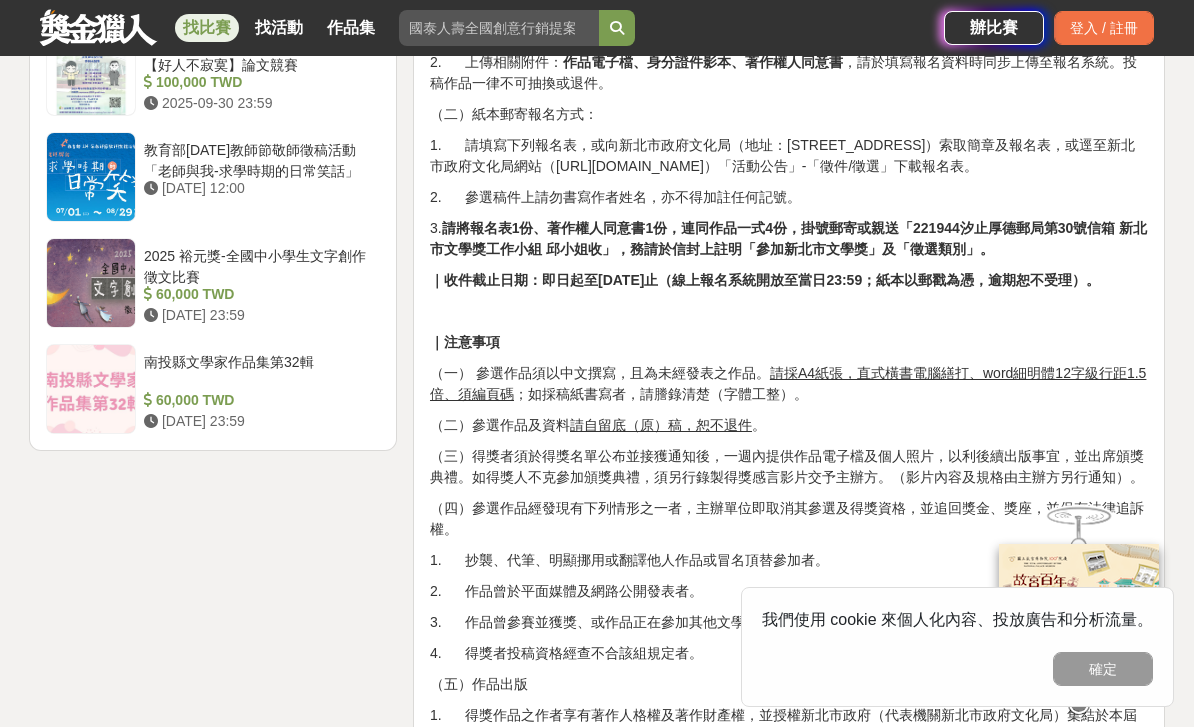 scroll, scrollTop: 2487, scrollLeft: 0, axis: vertical 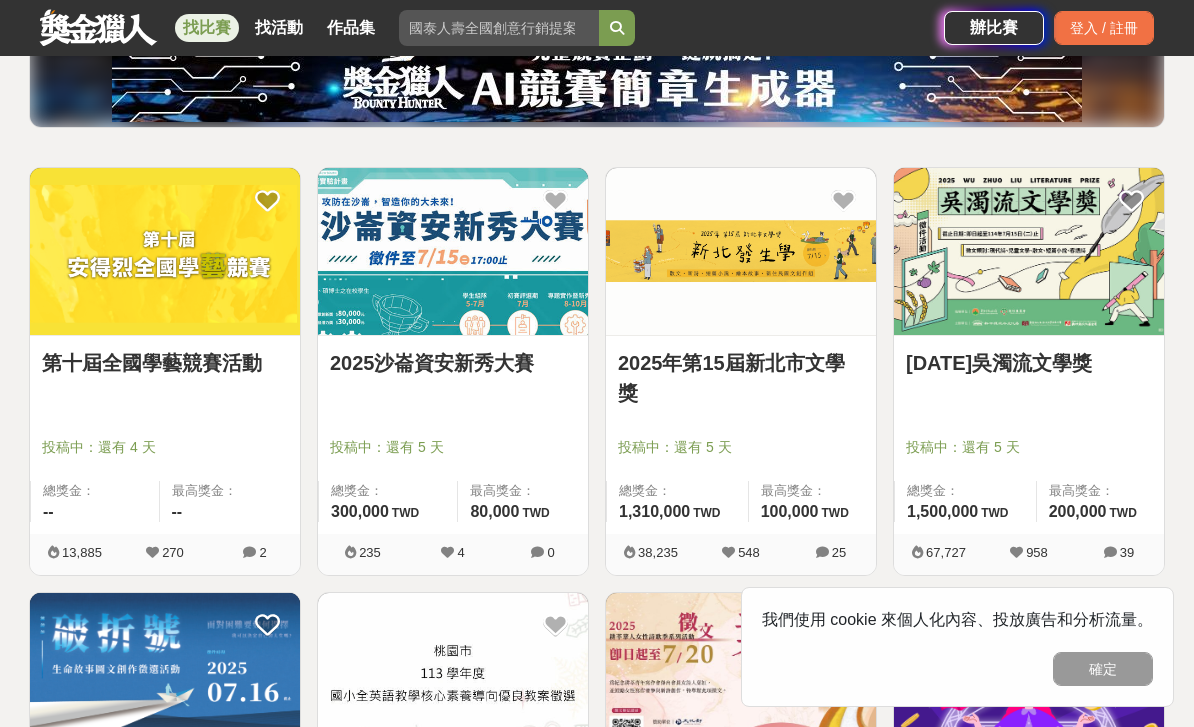 click on "[DATE]吳濁流文學獎" at bounding box center [1029, 374] 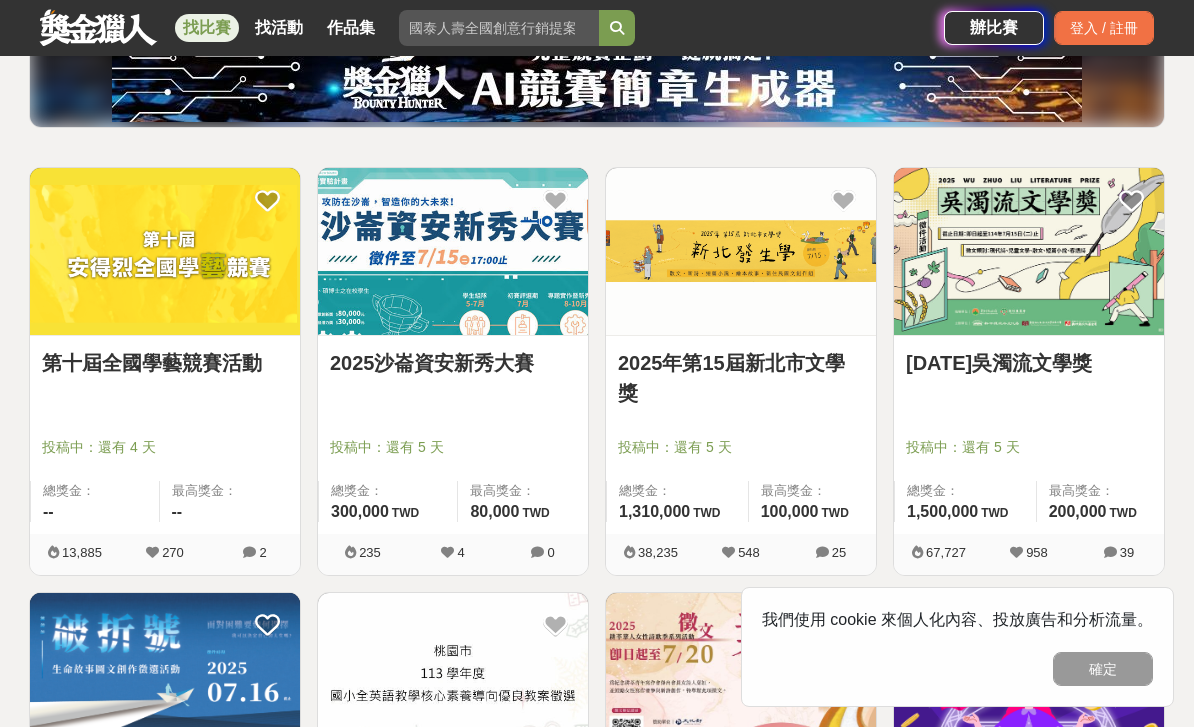 click on "[DATE]吳濁流文學獎" at bounding box center (1029, 363) 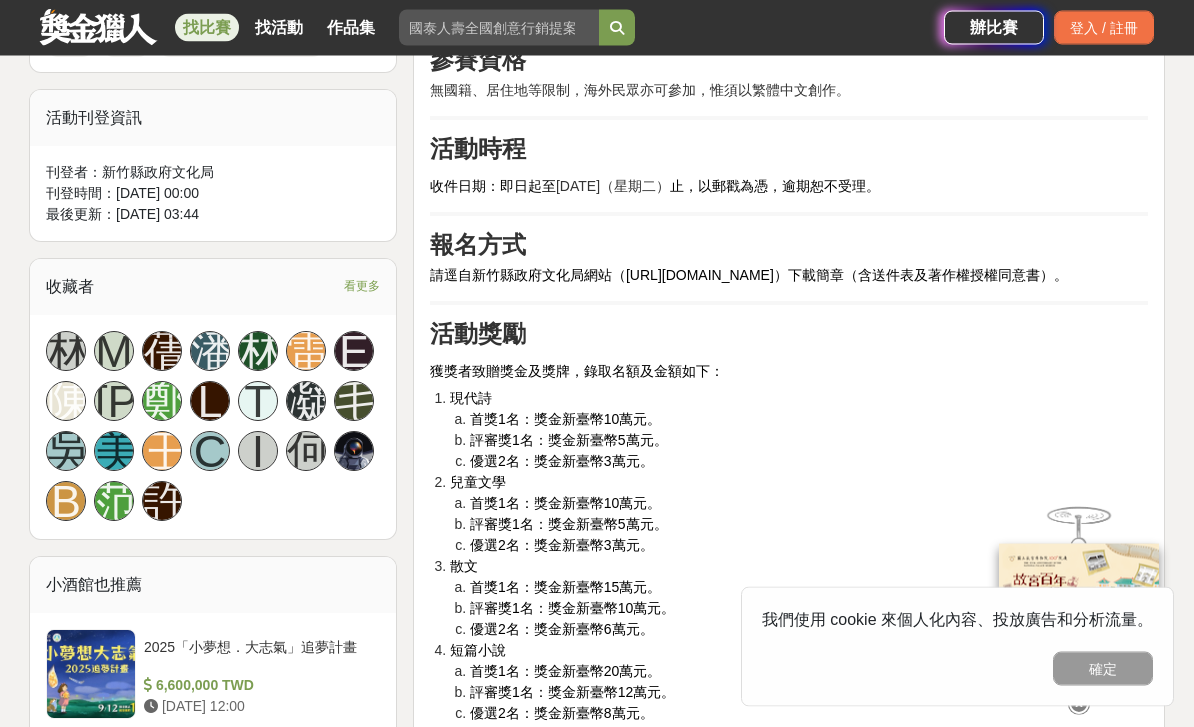 scroll, scrollTop: 1060, scrollLeft: 0, axis: vertical 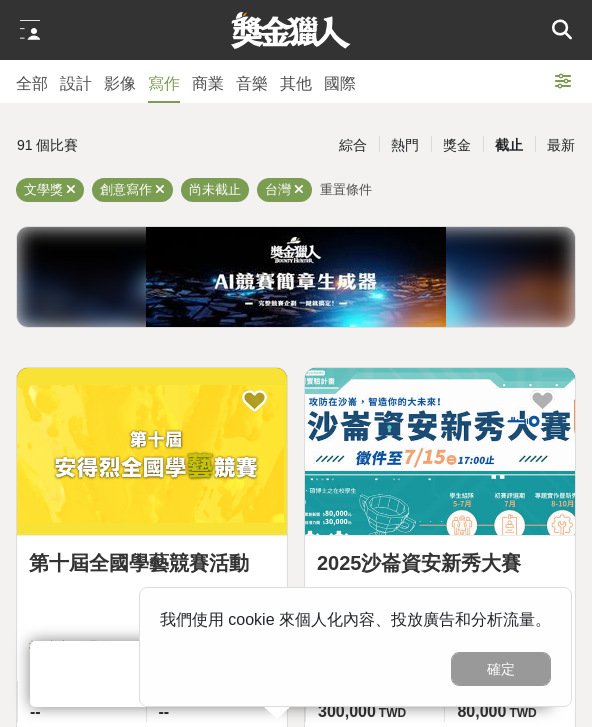 click on "確定" at bounding box center (501, 669) 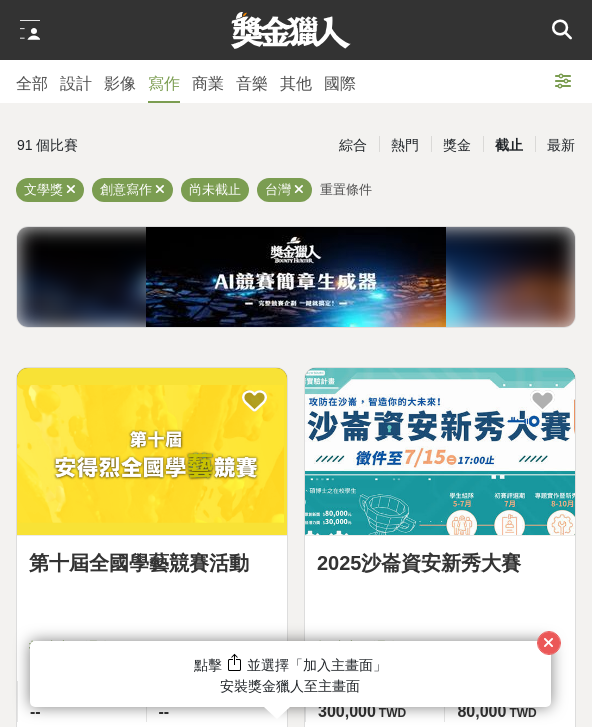 click on "並選擇「加入主畫面」" at bounding box center [317, 665] 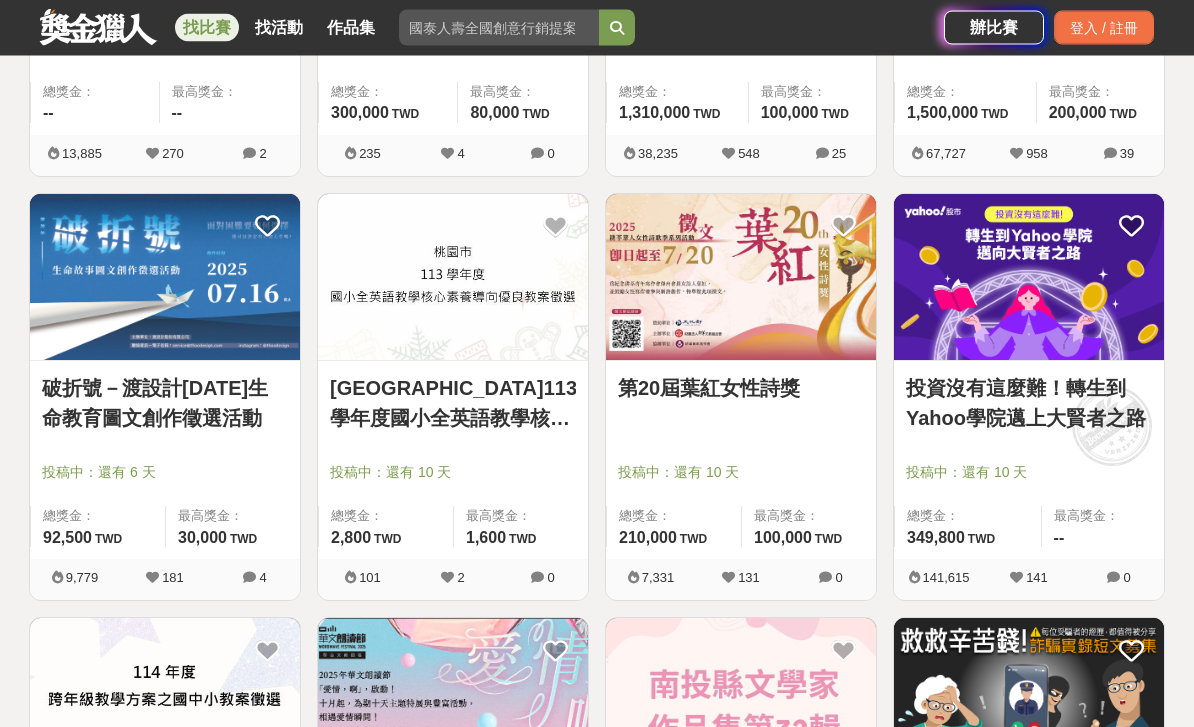 scroll, scrollTop: 672, scrollLeft: 0, axis: vertical 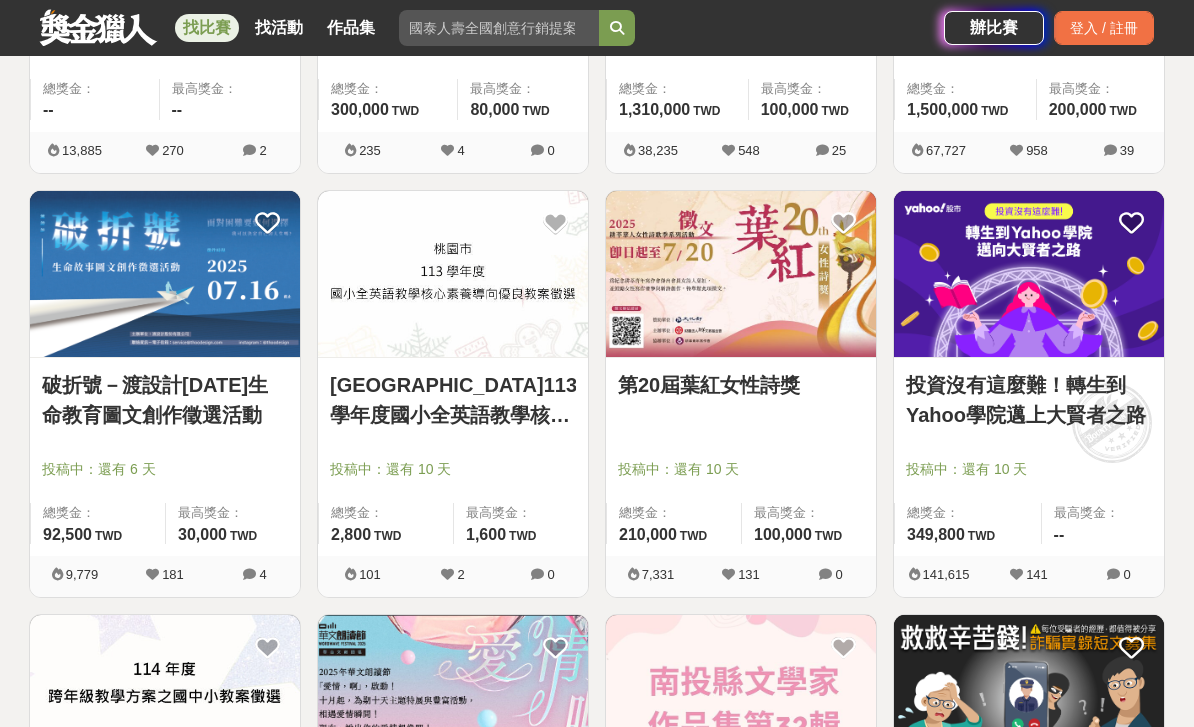 click on "第20屆葉紅女性詩獎" at bounding box center (741, 385) 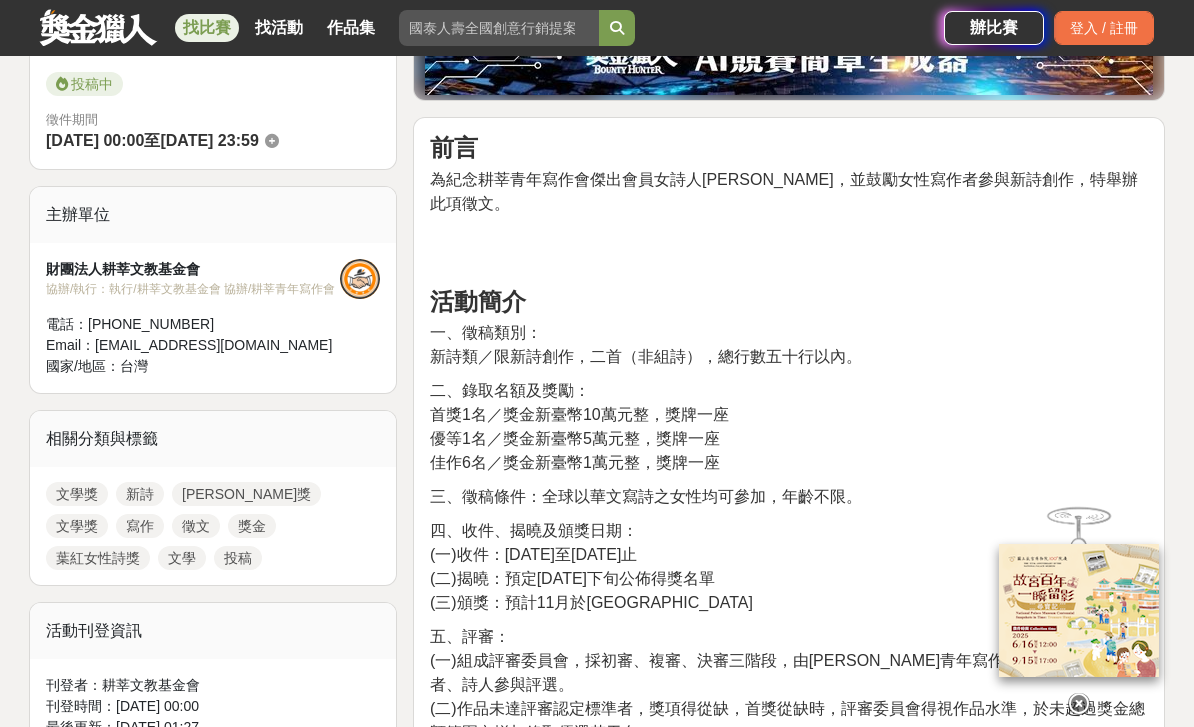 scroll, scrollTop: 554, scrollLeft: 0, axis: vertical 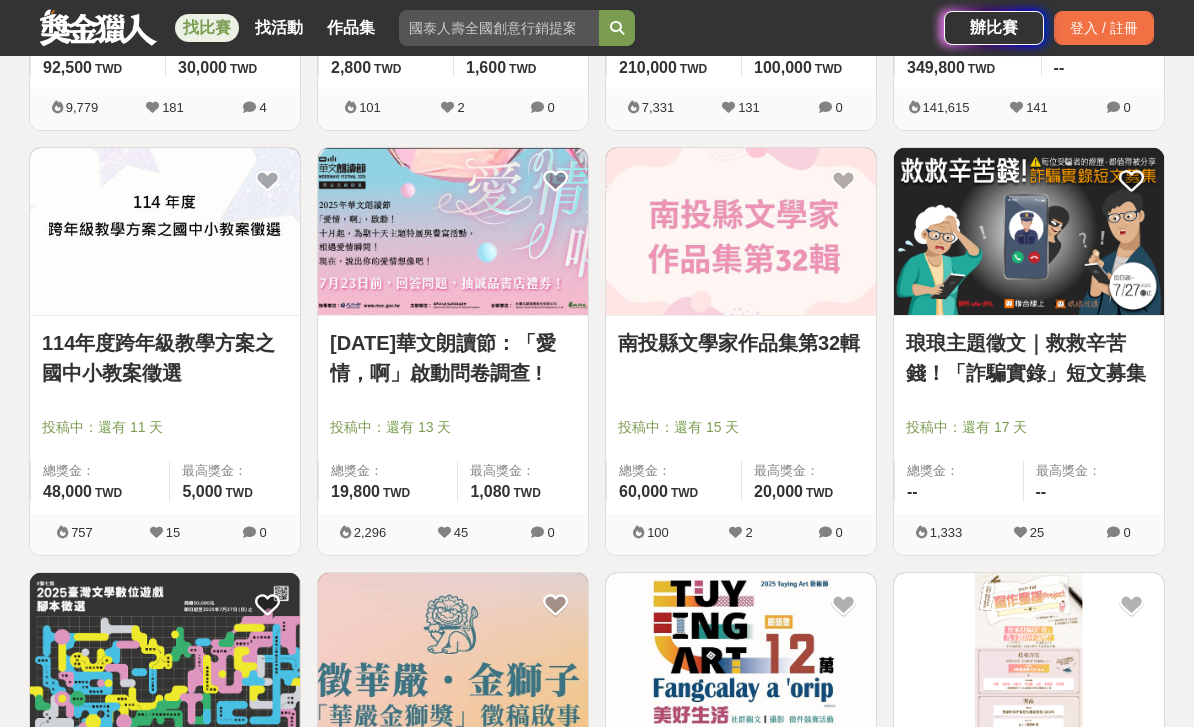 click on "[DATE]華文朗讀節：「愛情，啊」啟動問卷調查 !" at bounding box center [453, 358] 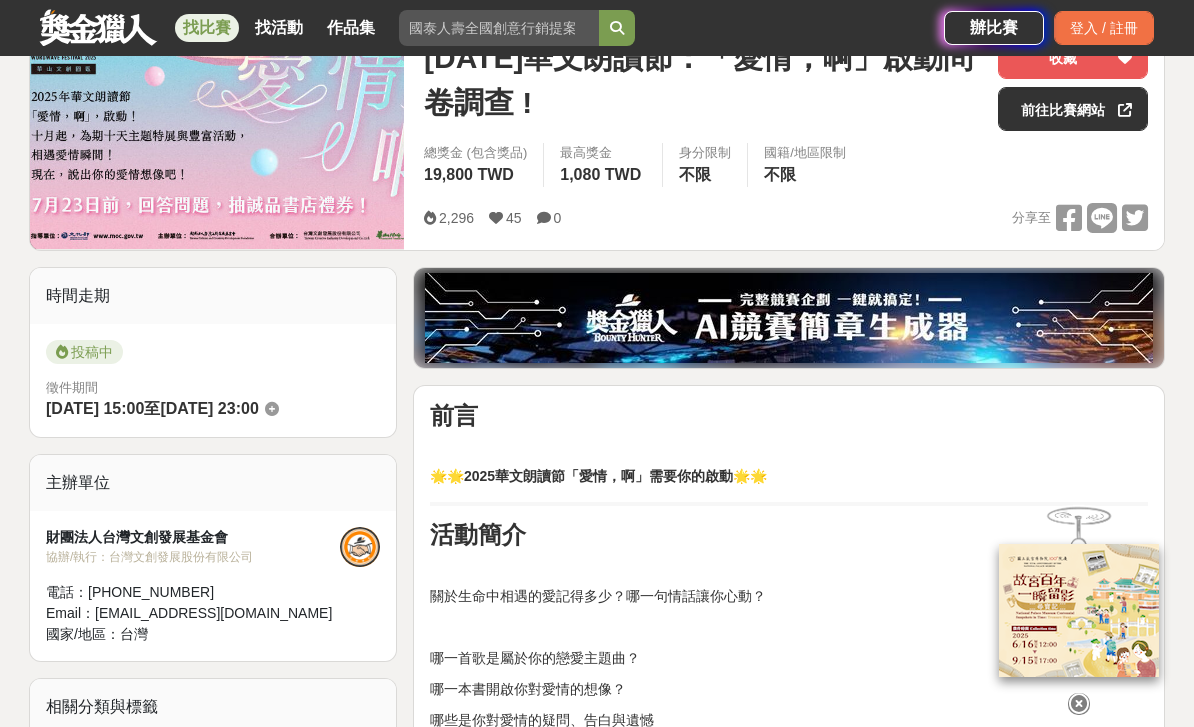 scroll, scrollTop: 286, scrollLeft: 0, axis: vertical 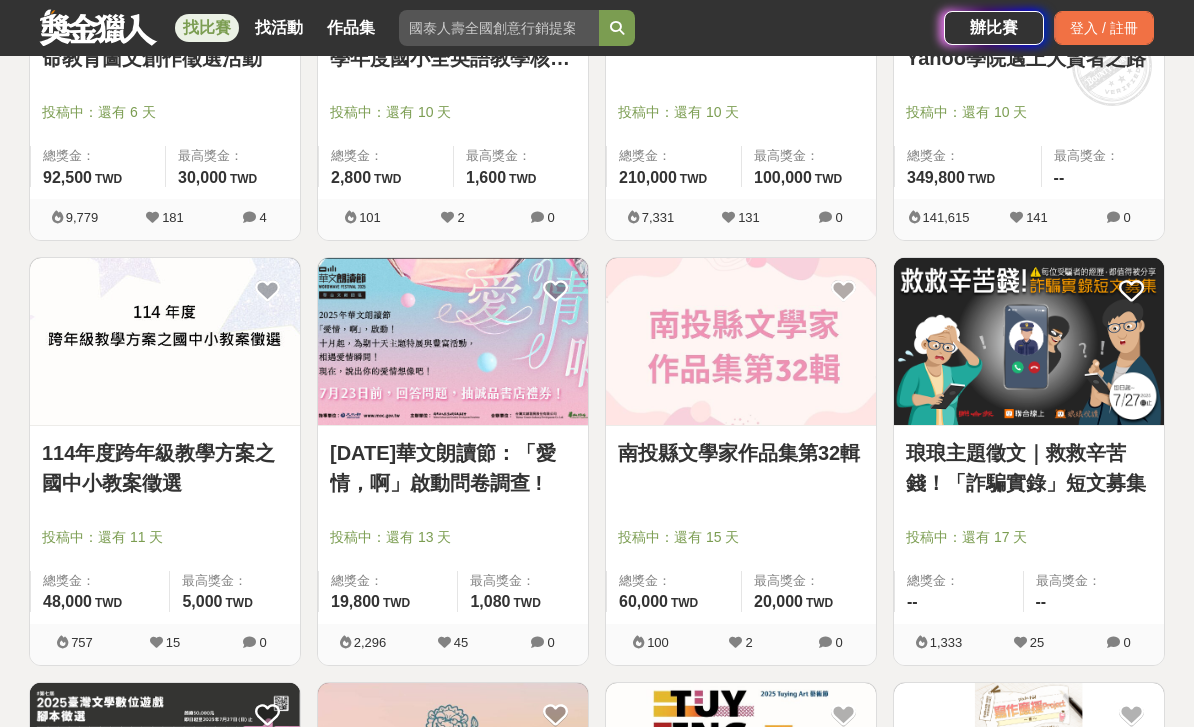 click on "南投縣文學家作品集第32輯" at bounding box center [741, 453] 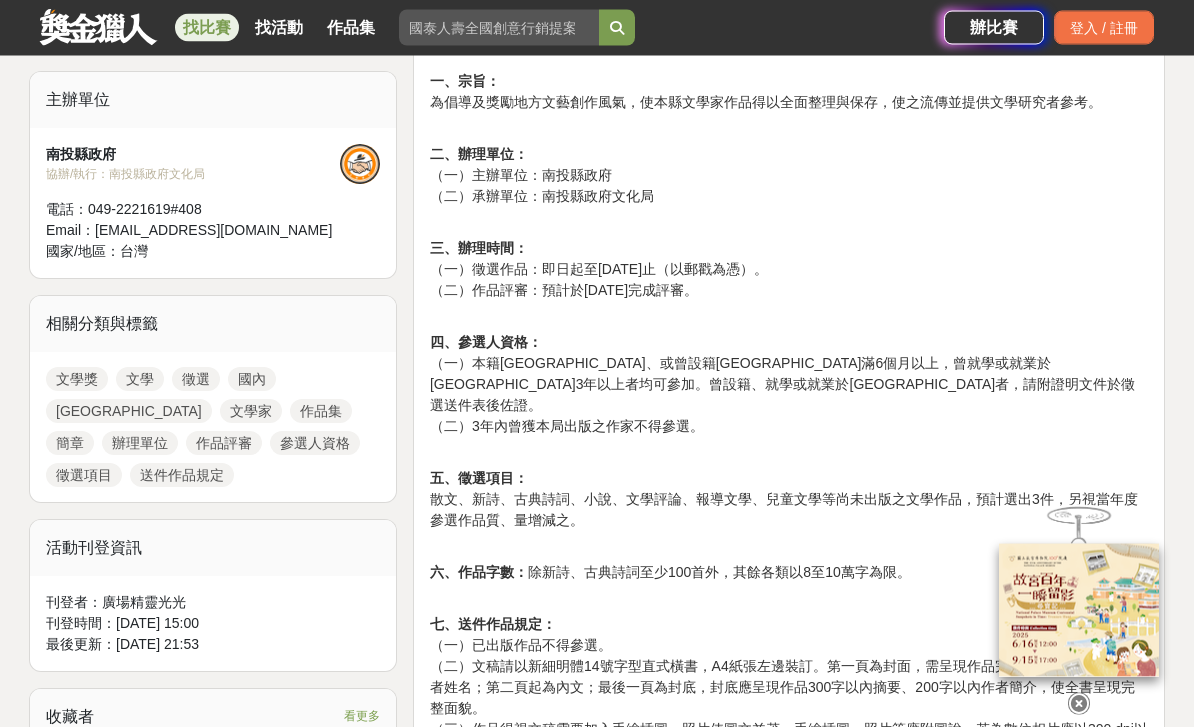scroll, scrollTop: 835, scrollLeft: 0, axis: vertical 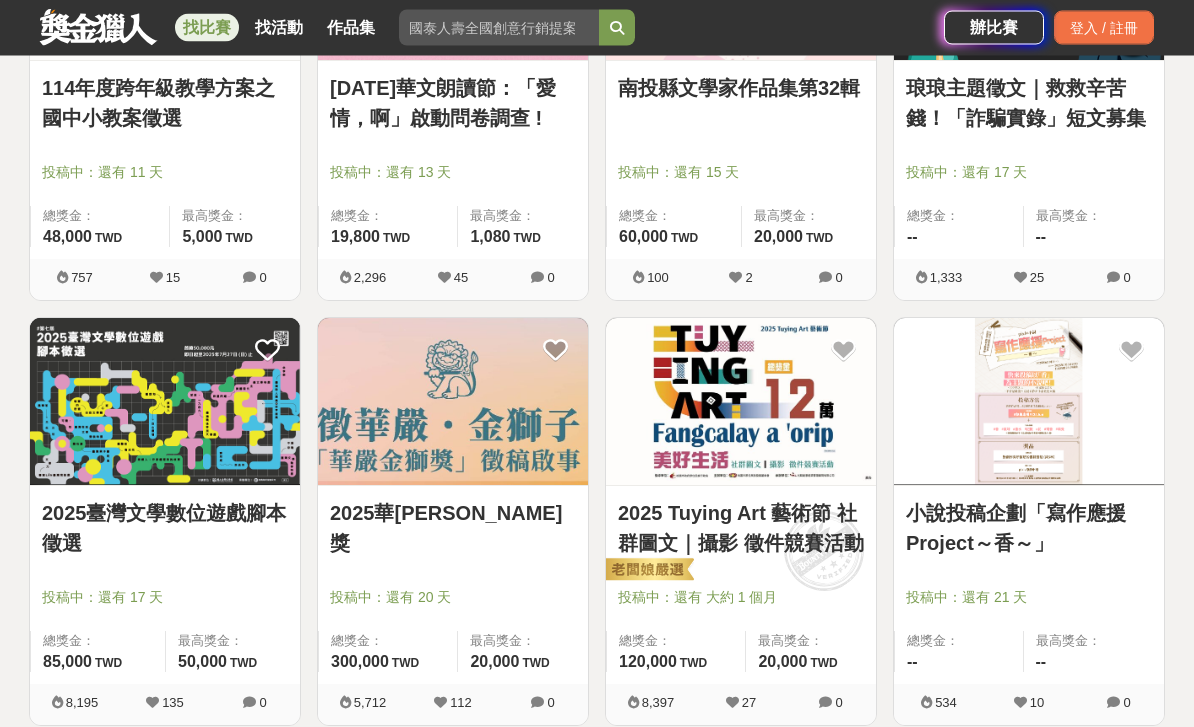click on "2025臺灣文學數位遊戲腳本徵選" at bounding box center (165, 529) 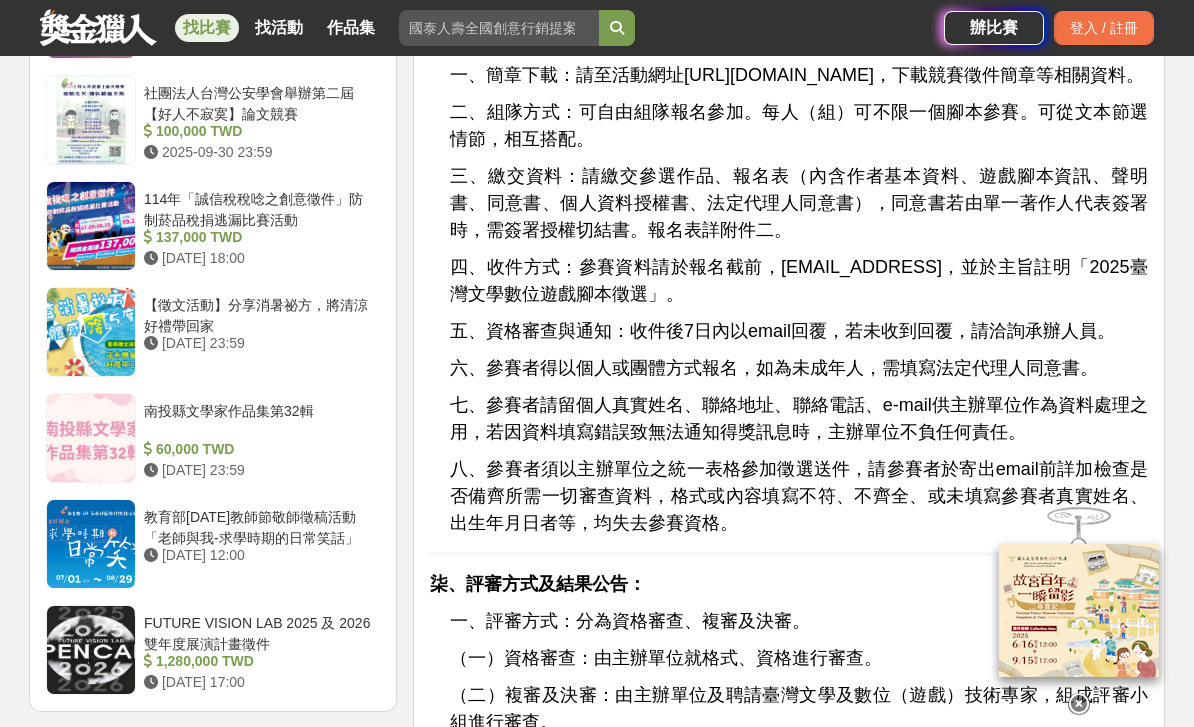 scroll, scrollTop: 2229, scrollLeft: 0, axis: vertical 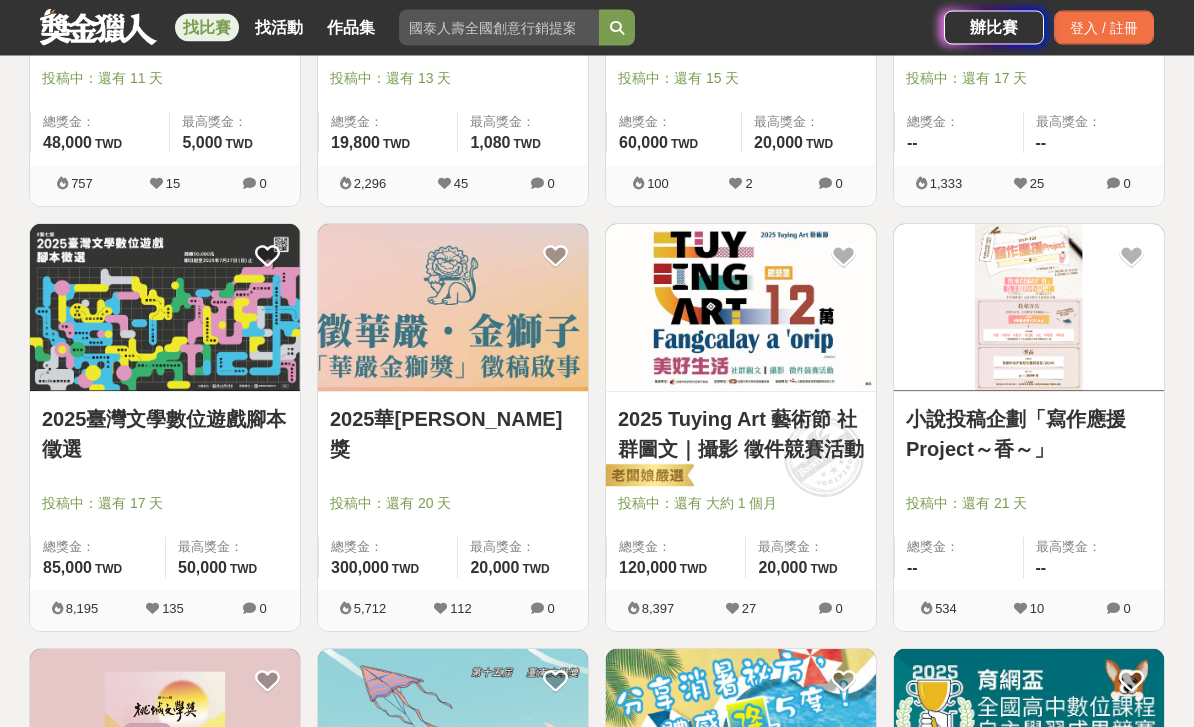 click on "2025華[PERSON_NAME]獎" at bounding box center [453, 435] 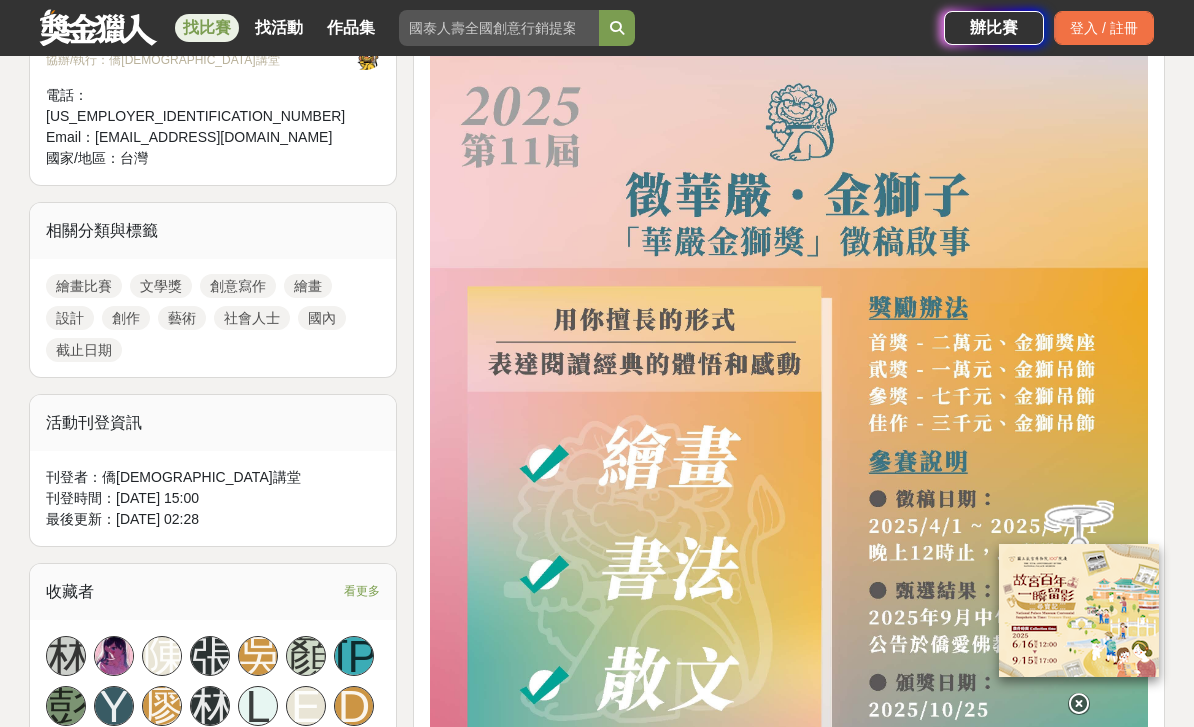 scroll, scrollTop: 783, scrollLeft: 0, axis: vertical 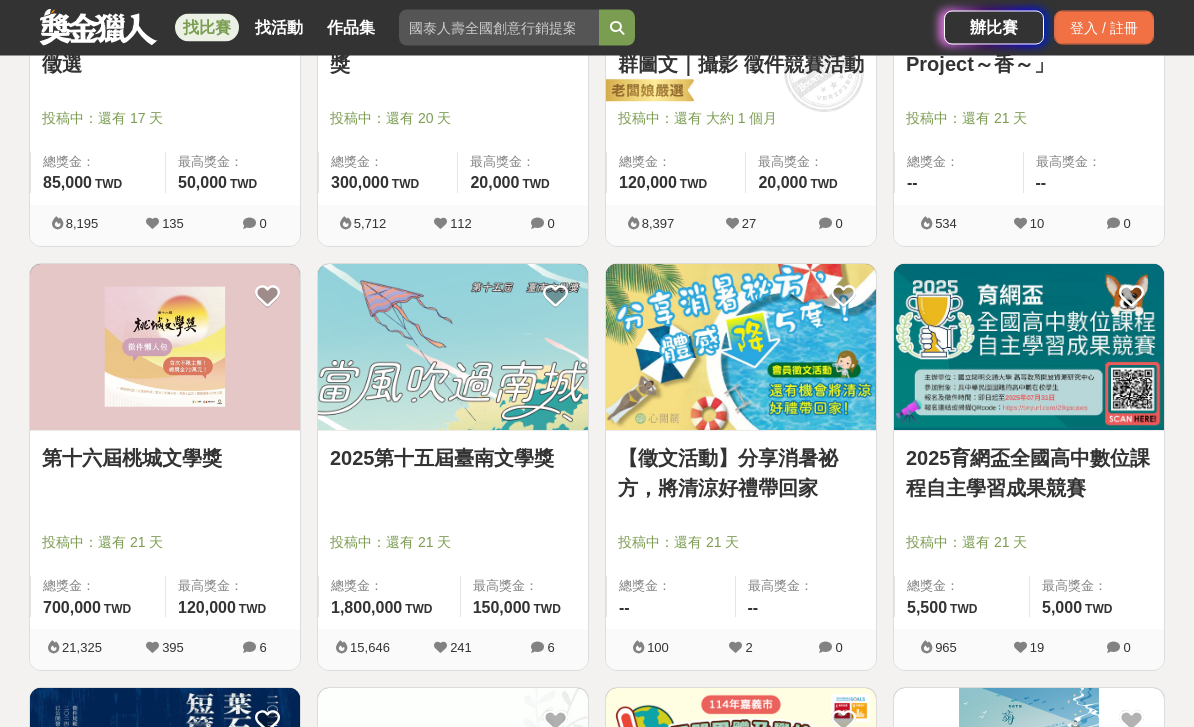 click at bounding box center [165, 348] 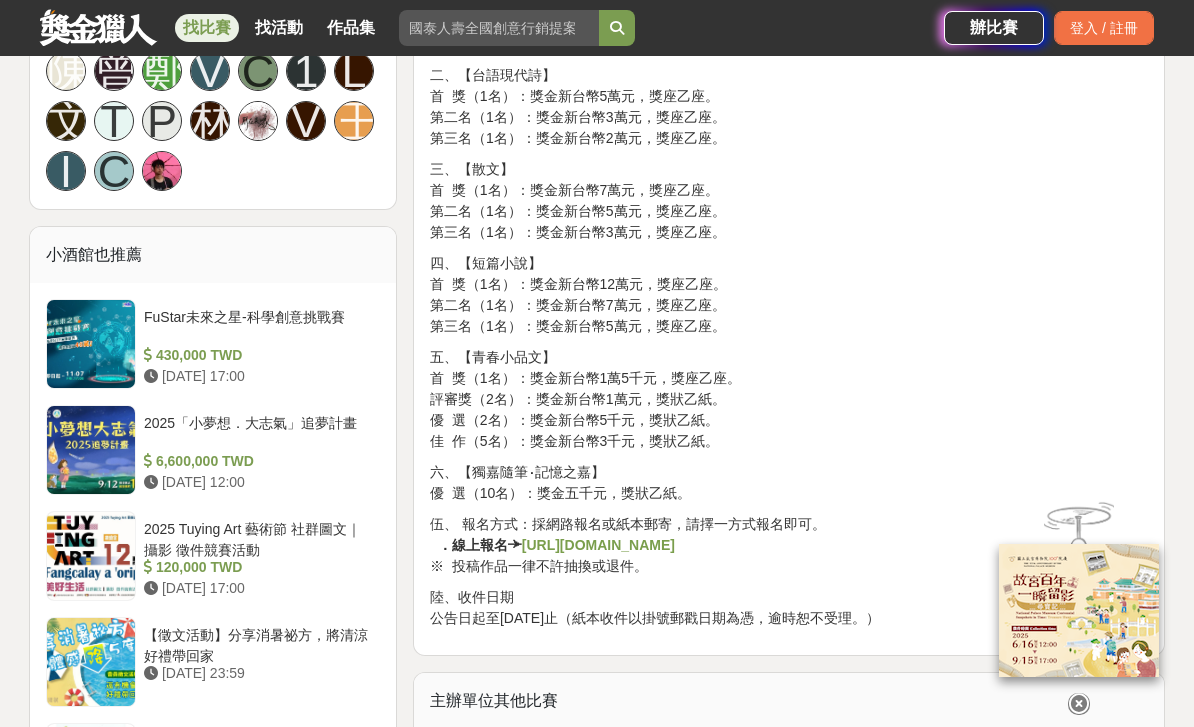 scroll, scrollTop: 1376, scrollLeft: 0, axis: vertical 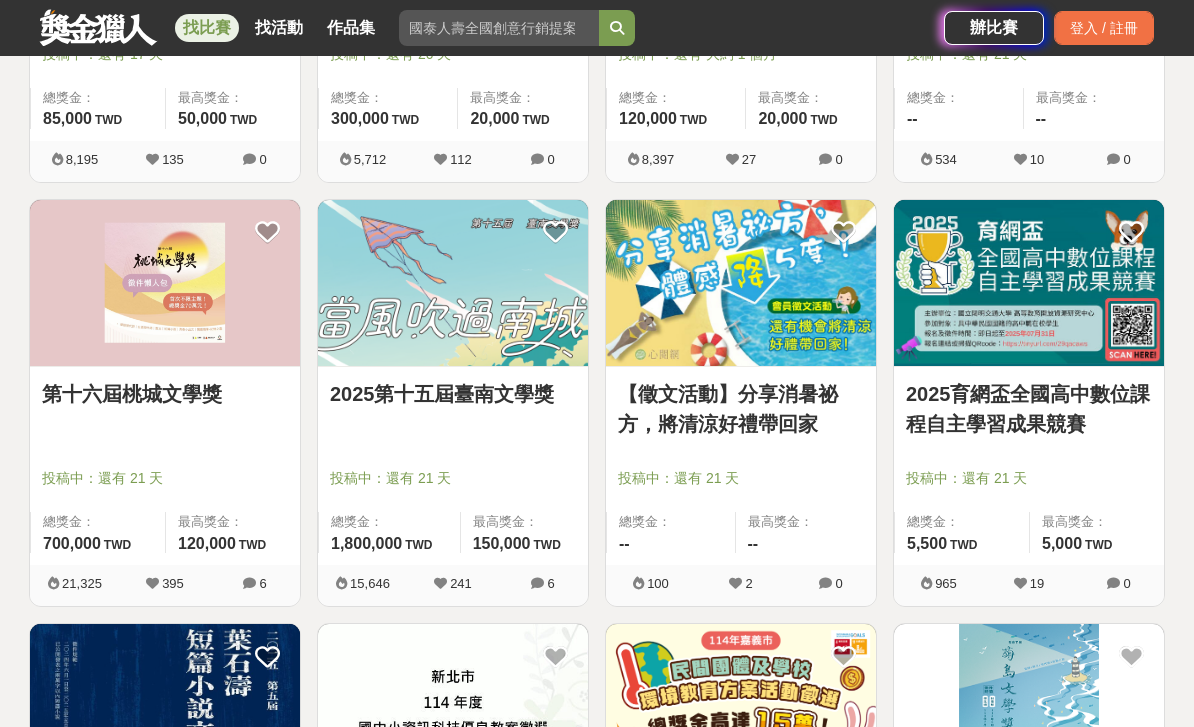 click at bounding box center (459, 450) 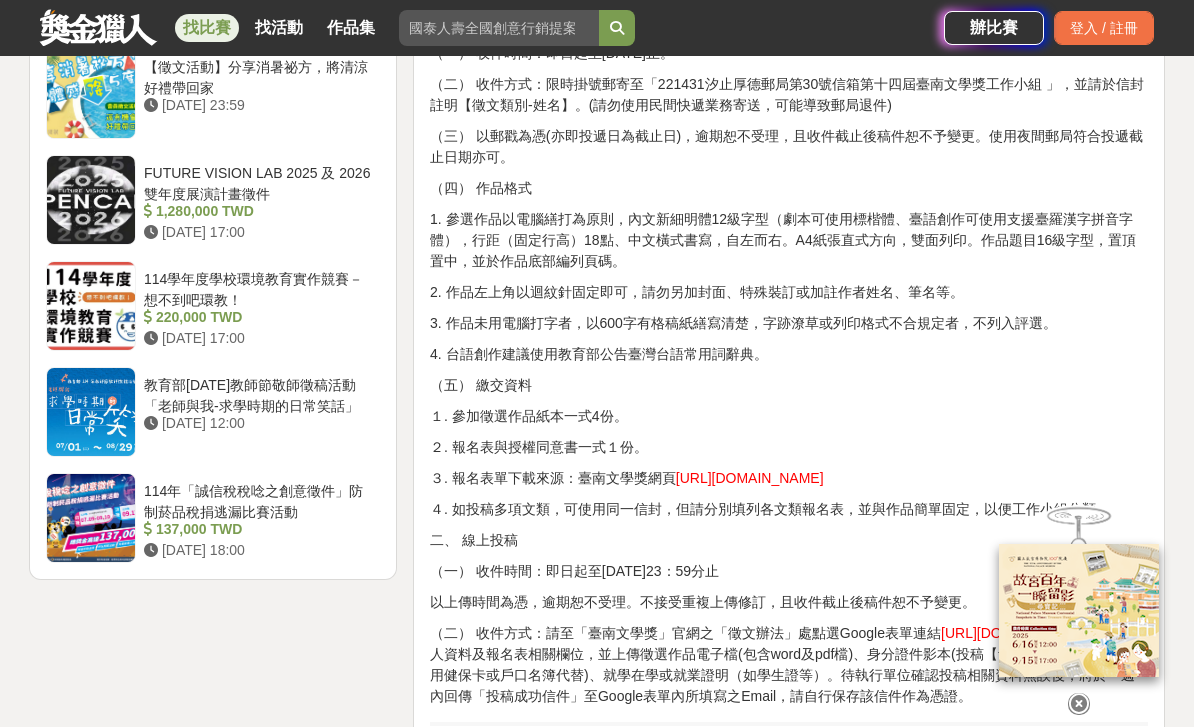 scroll, scrollTop: 2841, scrollLeft: 0, axis: vertical 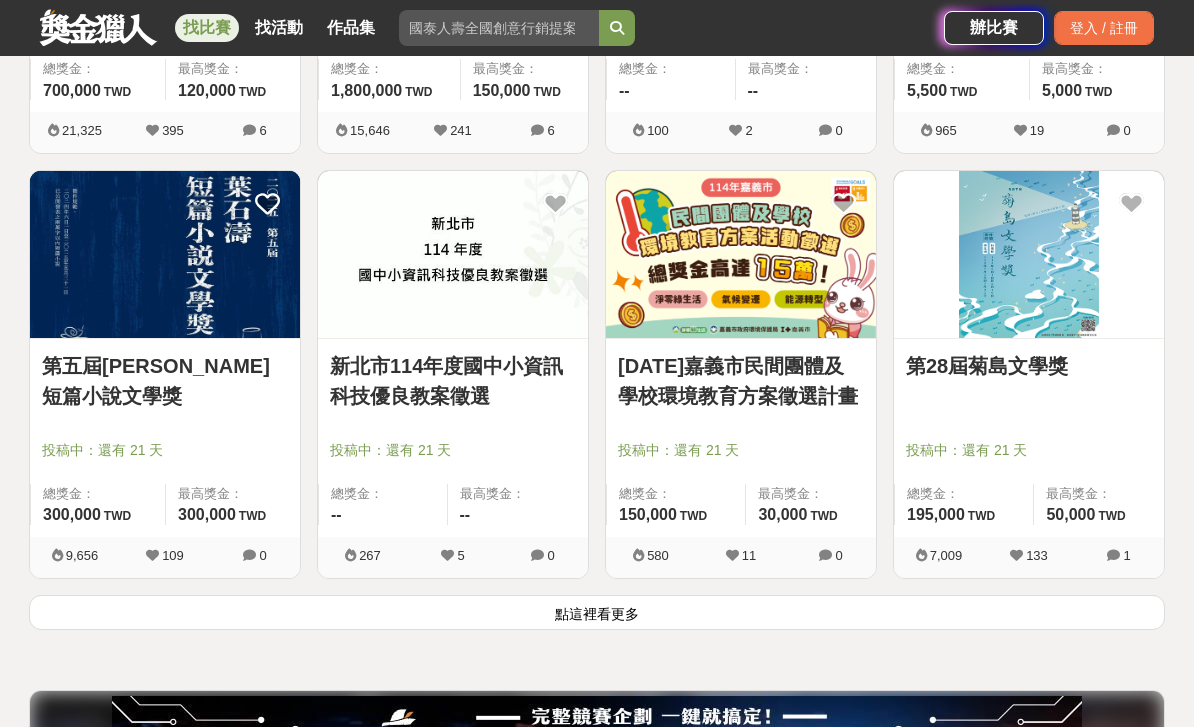 click on "第28屆菊島文學獎" at bounding box center [1029, 366] 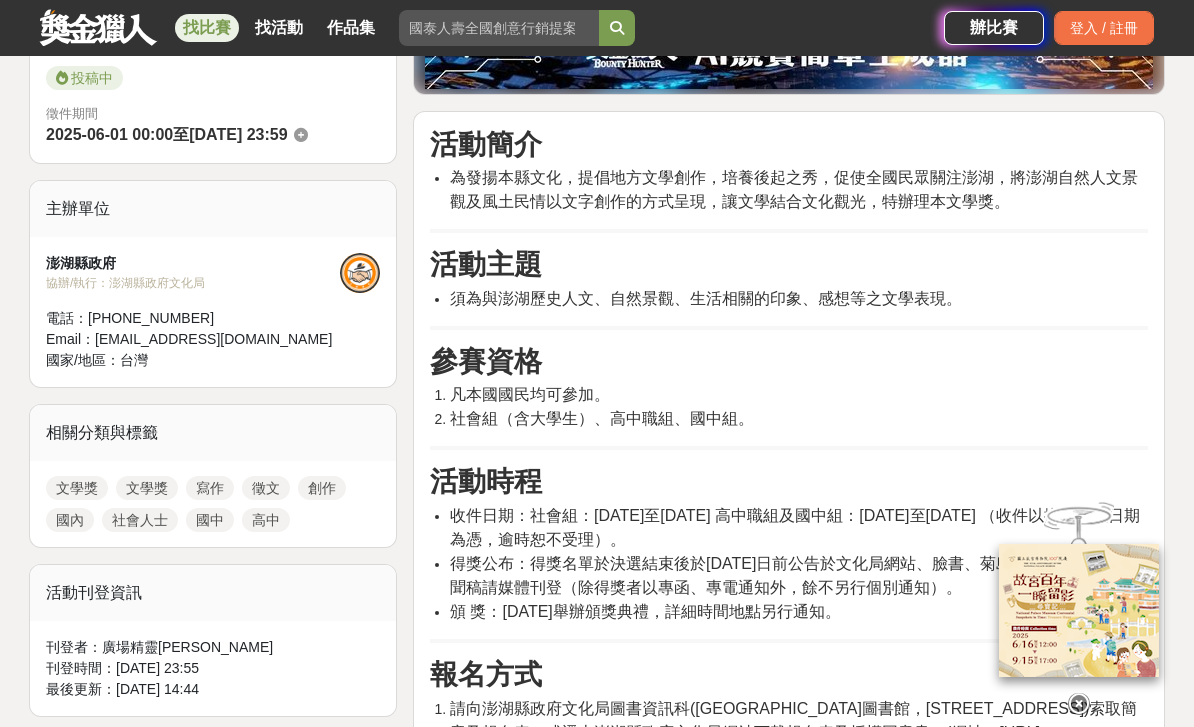 scroll, scrollTop: 561, scrollLeft: 0, axis: vertical 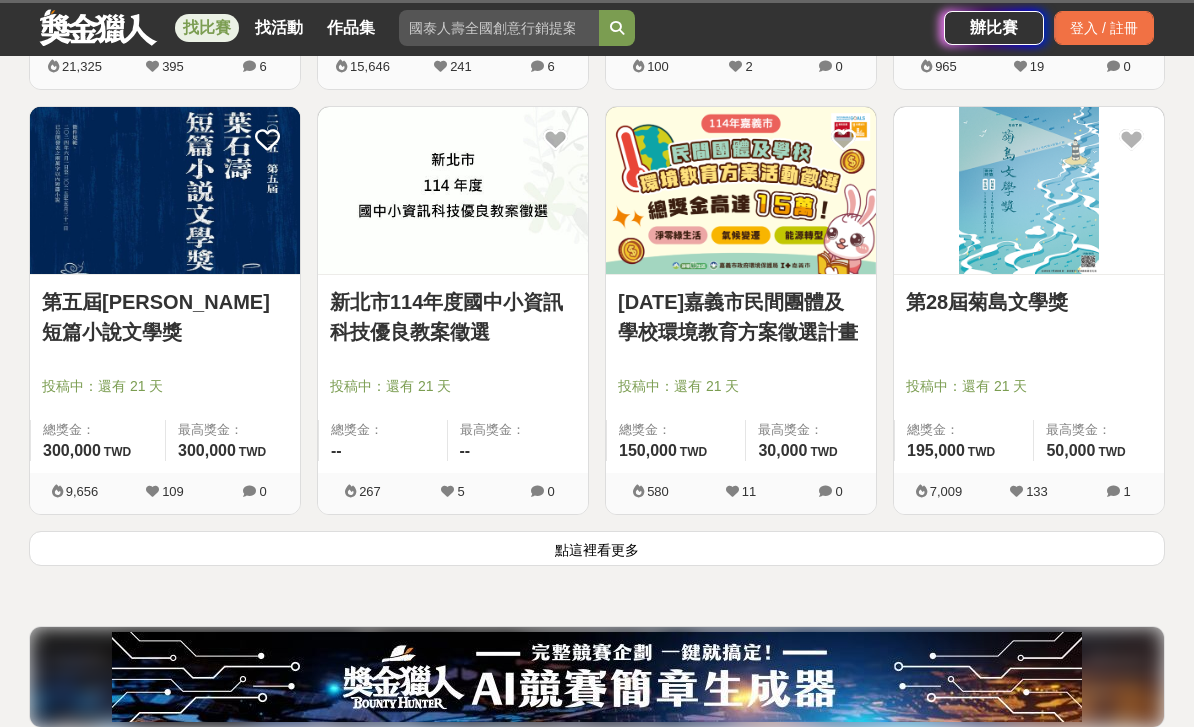 click on "點這裡看更多" at bounding box center [597, 548] 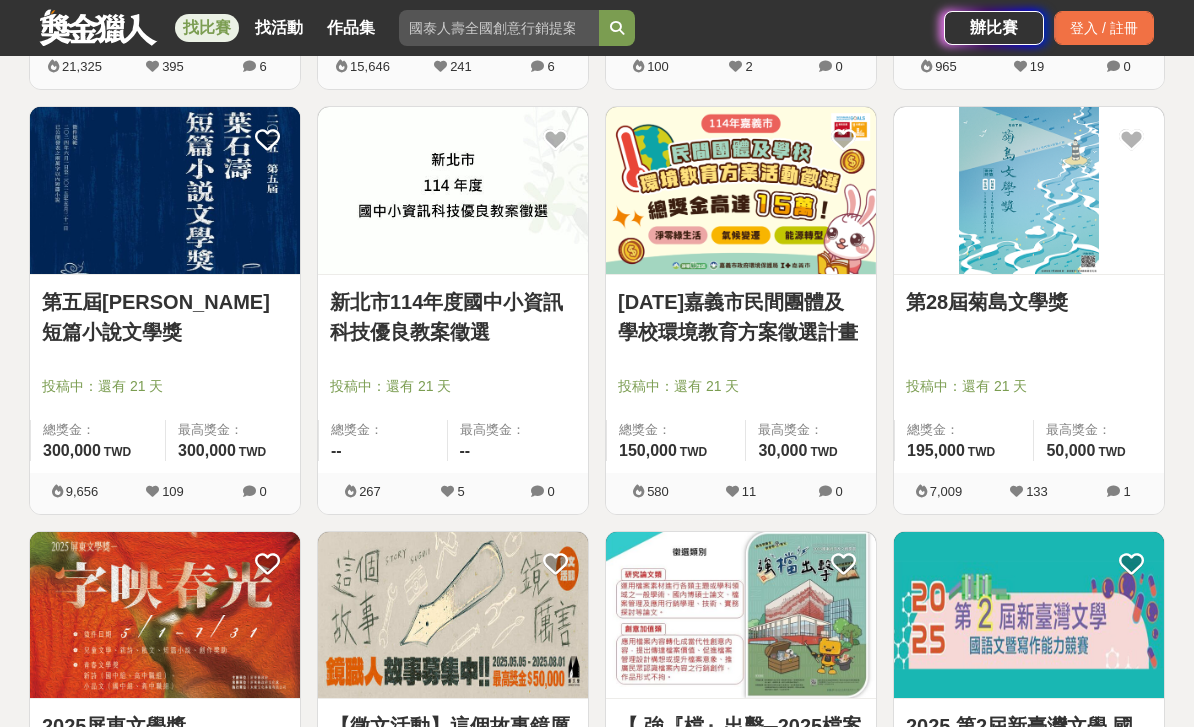 click on "第五屆[PERSON_NAME]短篇小說文學獎" at bounding box center [165, 317] 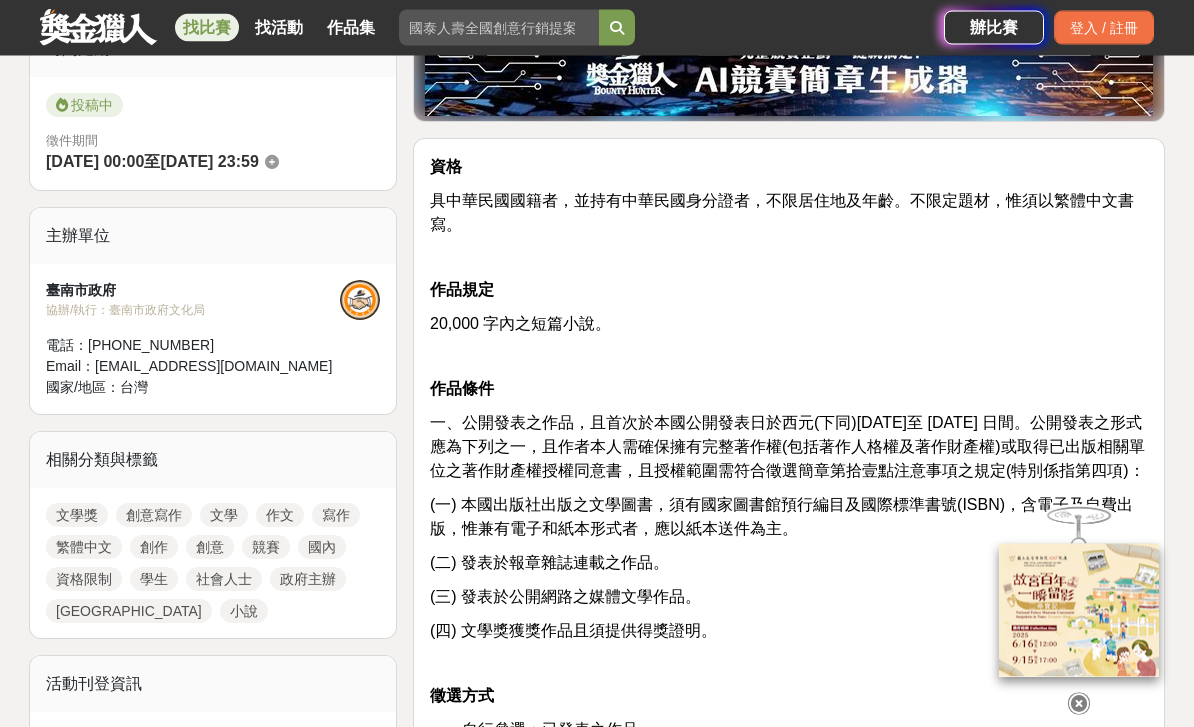 scroll, scrollTop: 593, scrollLeft: 0, axis: vertical 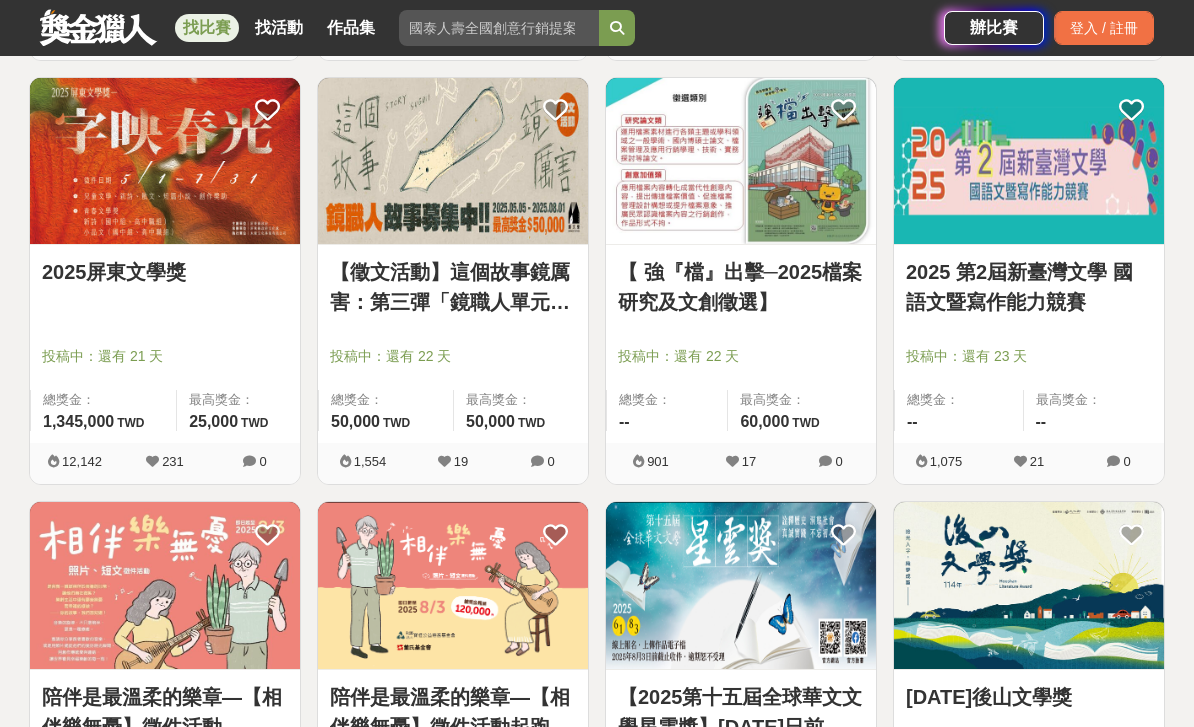 click on "2025屏東文學獎" at bounding box center [165, 283] 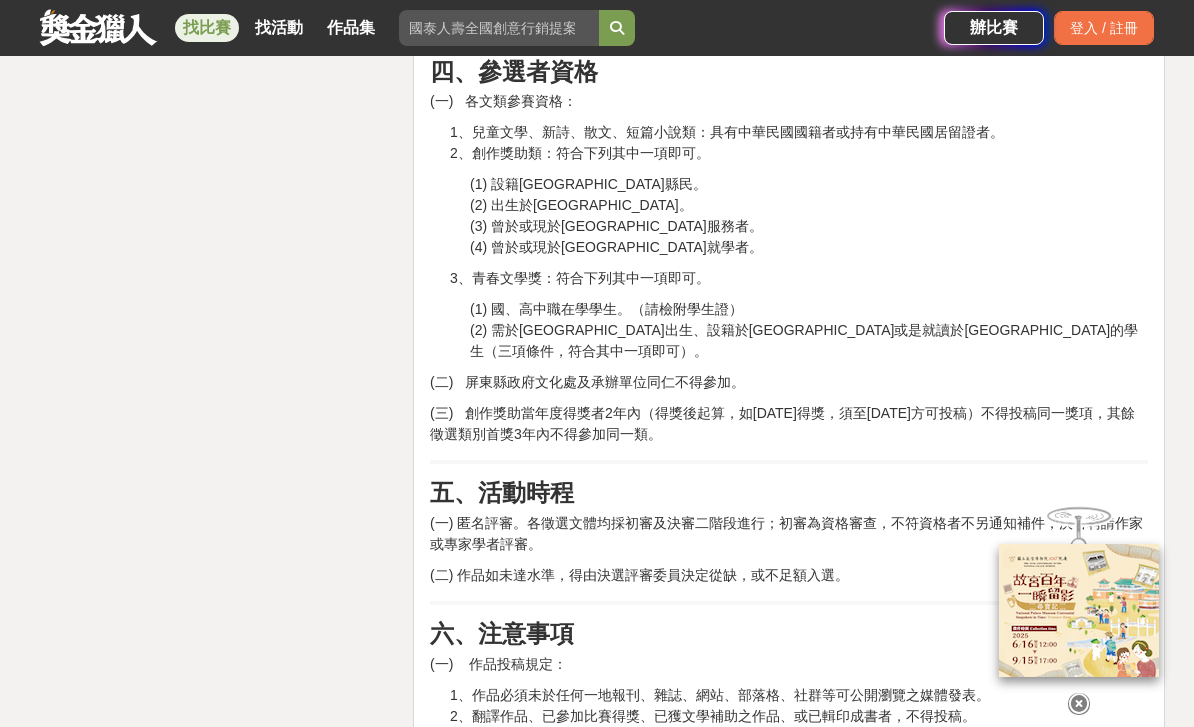 scroll, scrollTop: 3205, scrollLeft: 0, axis: vertical 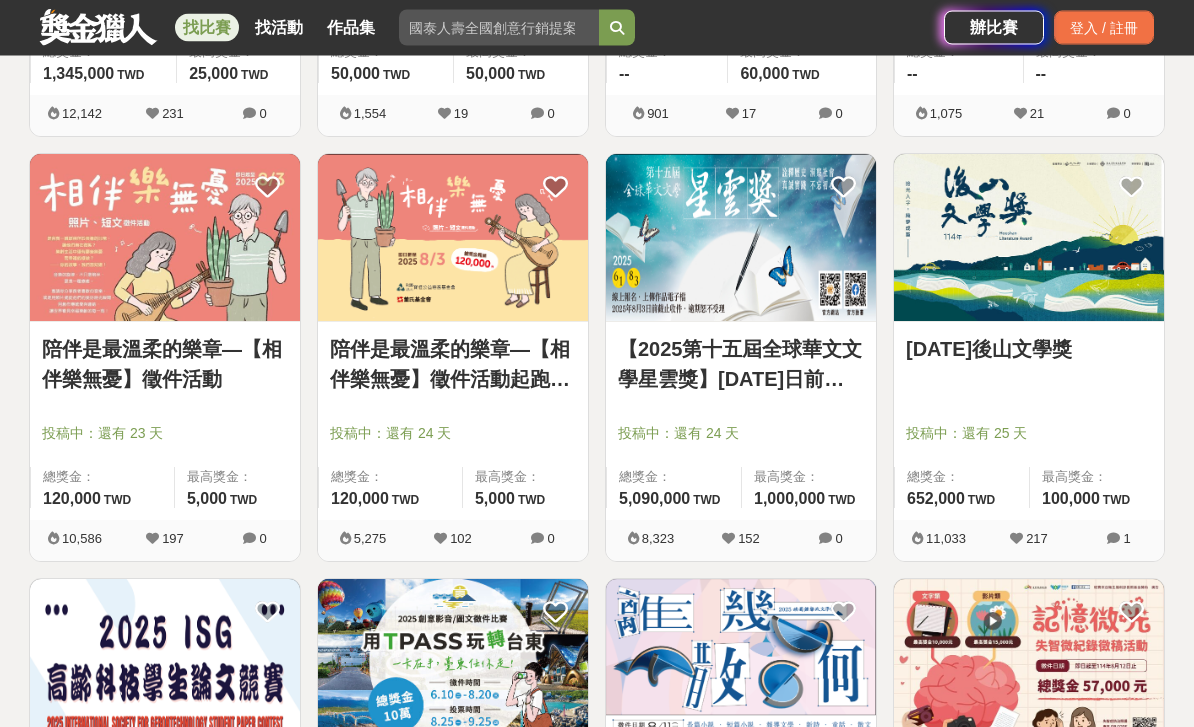 click on "[DATE]後山文學獎" at bounding box center (1029, 350) 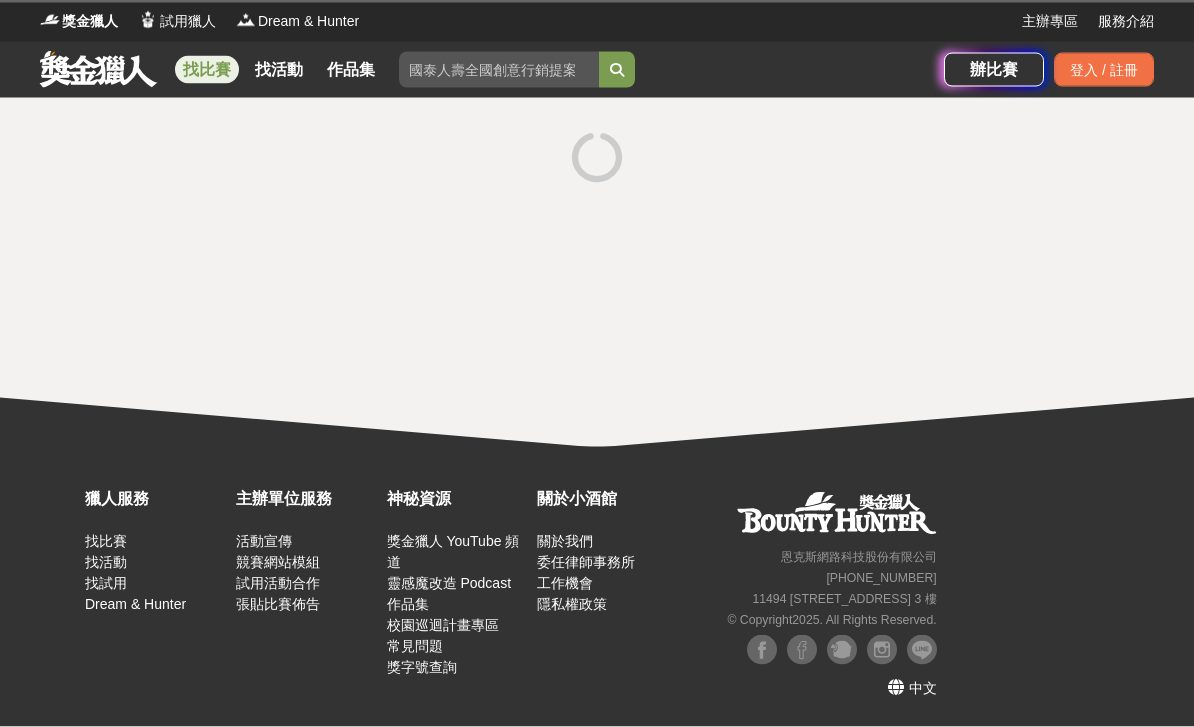 scroll, scrollTop: 0, scrollLeft: 0, axis: both 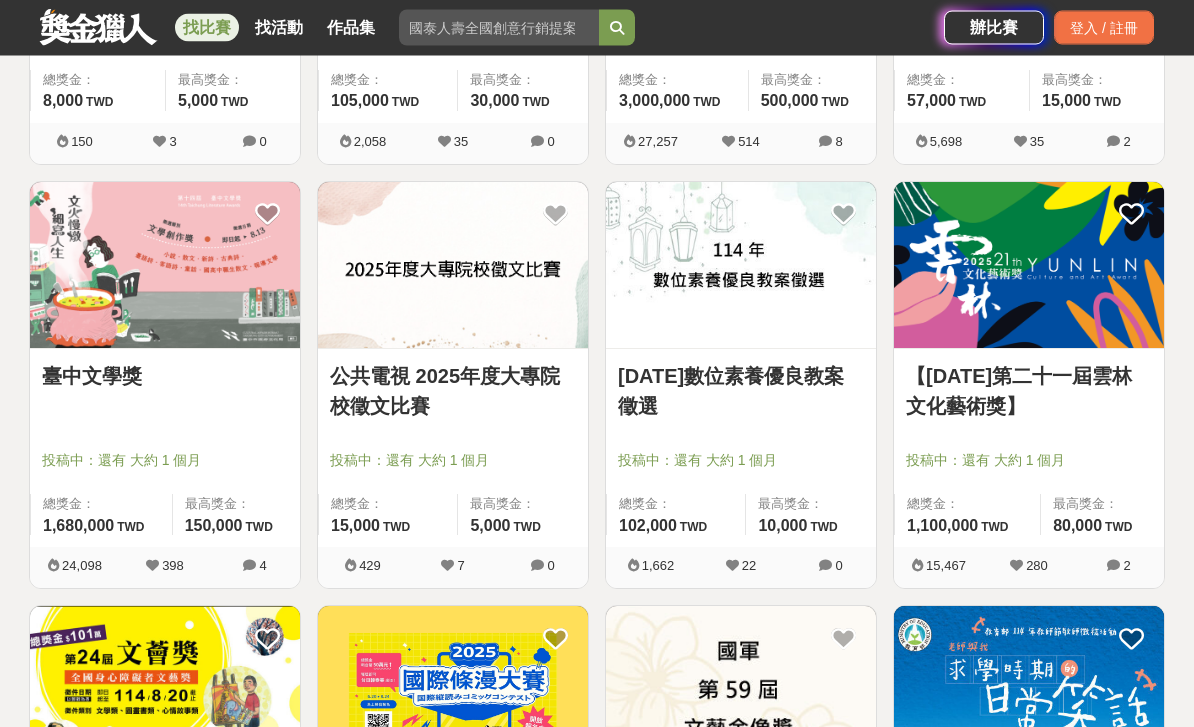 click at bounding box center (165, 266) 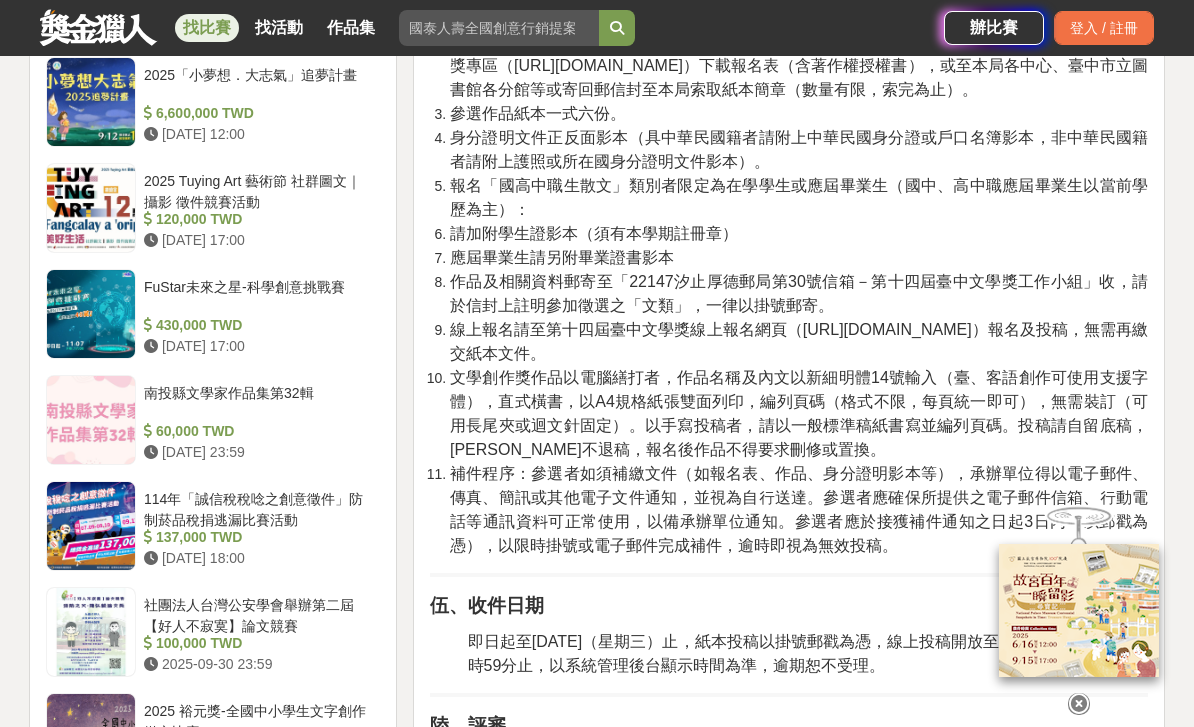 scroll, scrollTop: 1598, scrollLeft: 0, axis: vertical 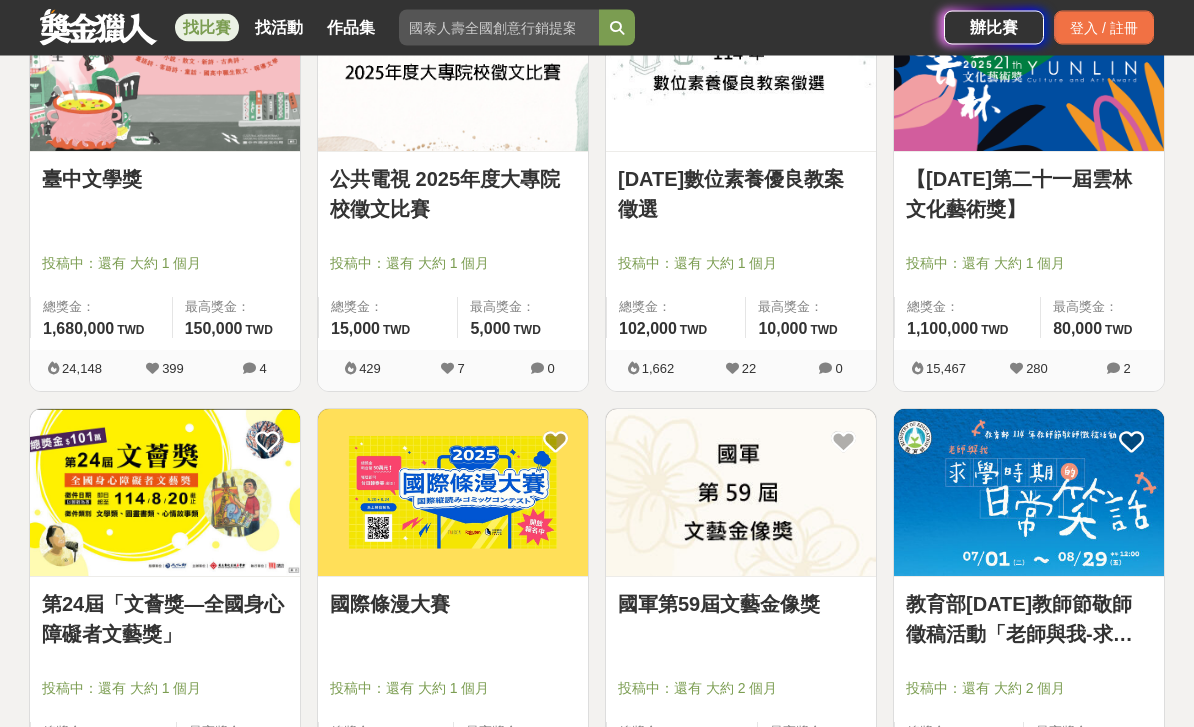 click on "【[DATE]第二十一屆雲林文化藝術獎】" at bounding box center [1029, 195] 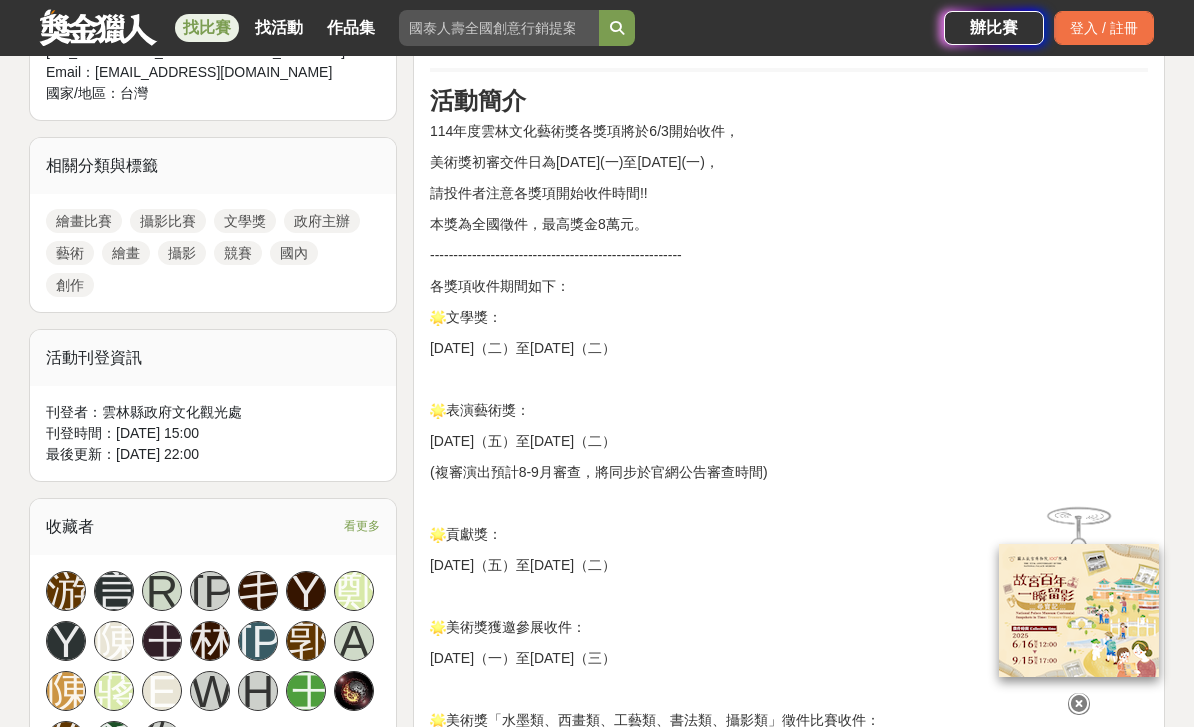 scroll, scrollTop: 955, scrollLeft: 0, axis: vertical 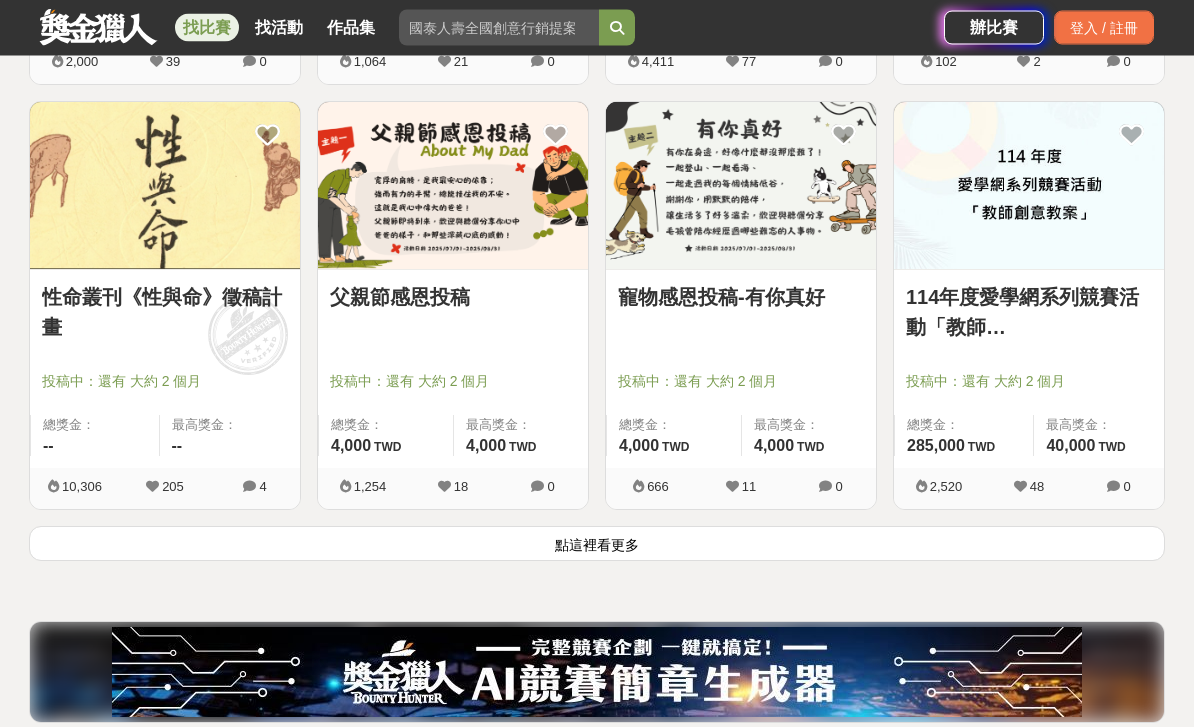click on "點這裡看更多" at bounding box center [597, 544] 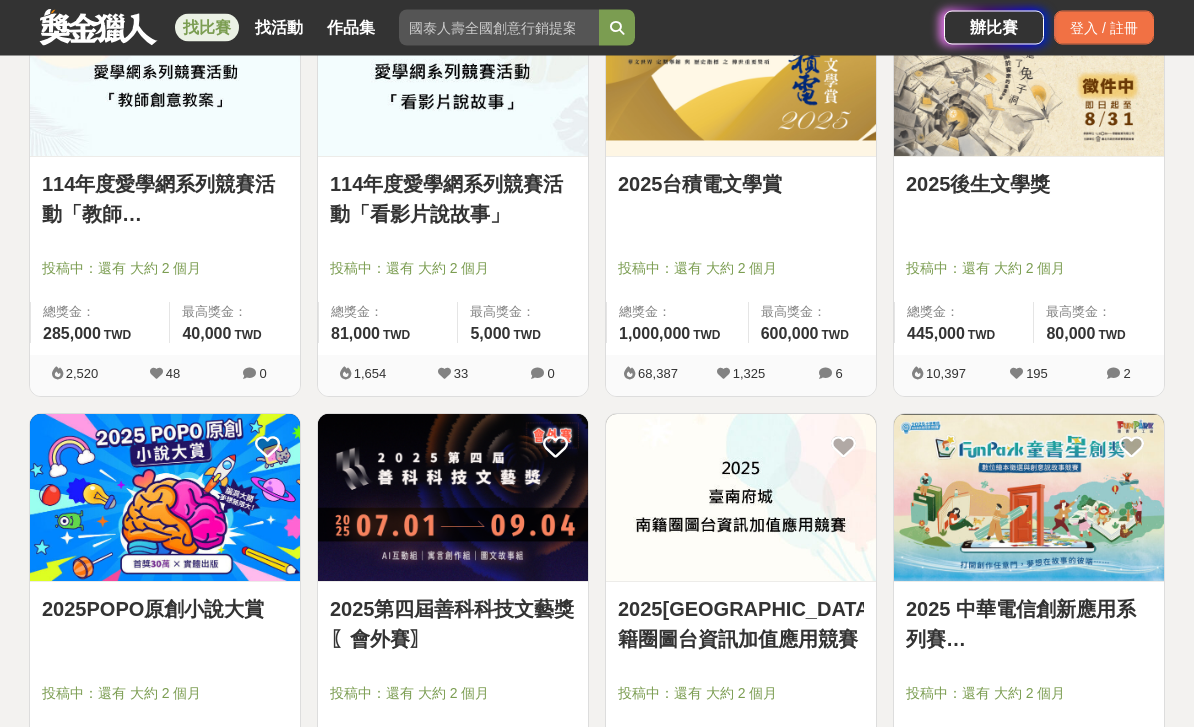scroll, scrollTop: 5474, scrollLeft: 0, axis: vertical 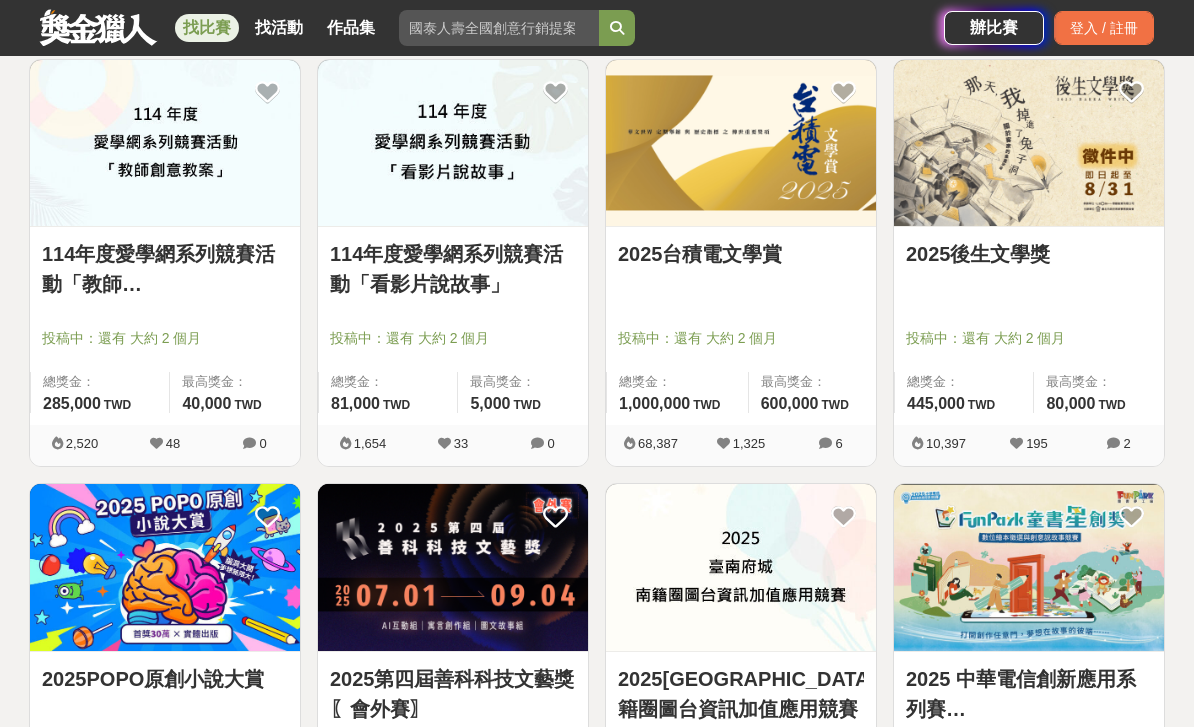 click at bounding box center [741, 143] 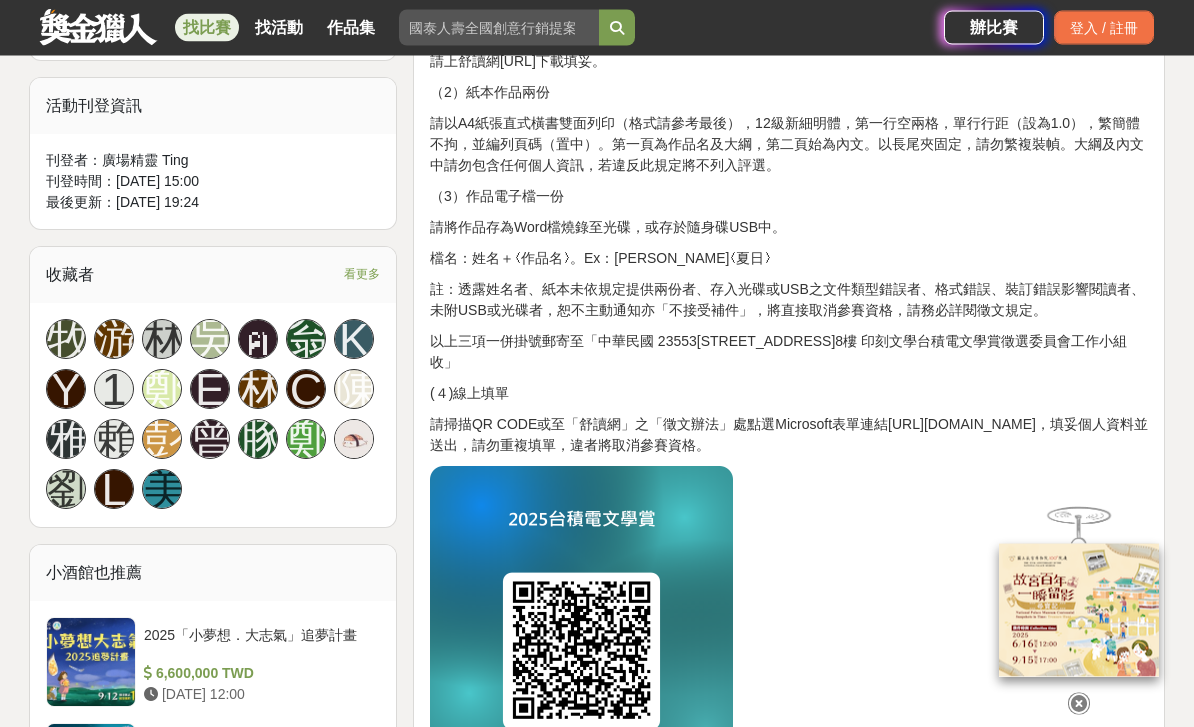 scroll, scrollTop: 1136, scrollLeft: 0, axis: vertical 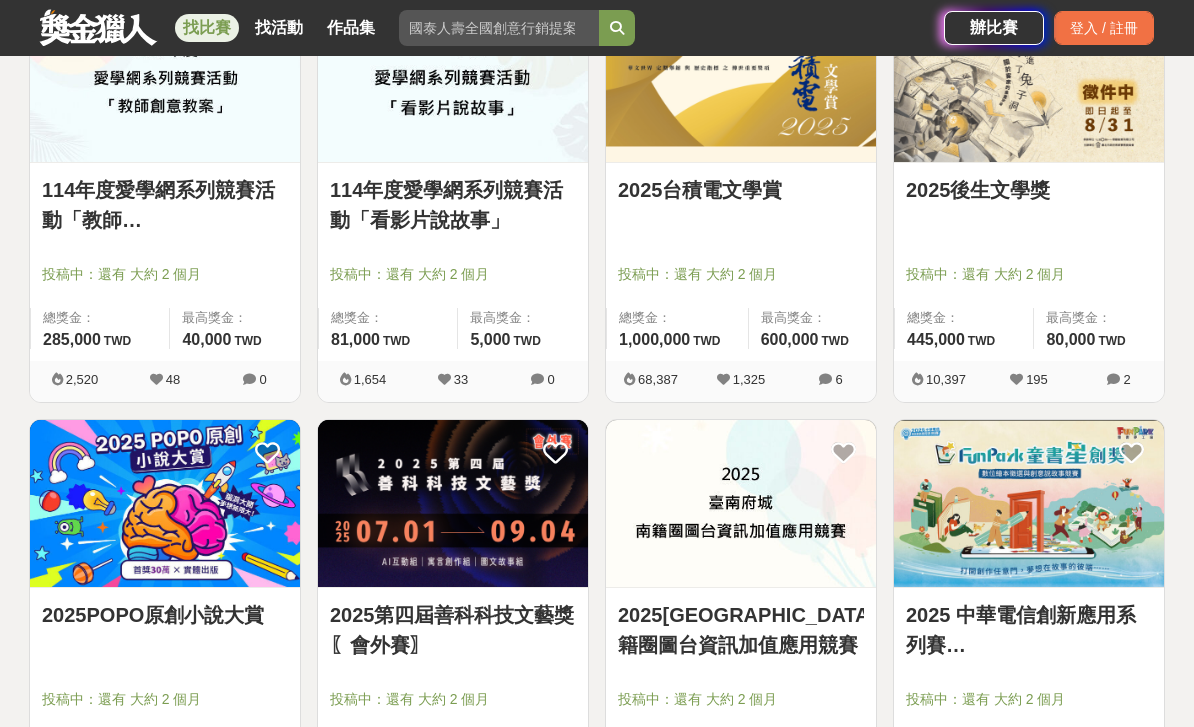 click at bounding box center [1035, 246] 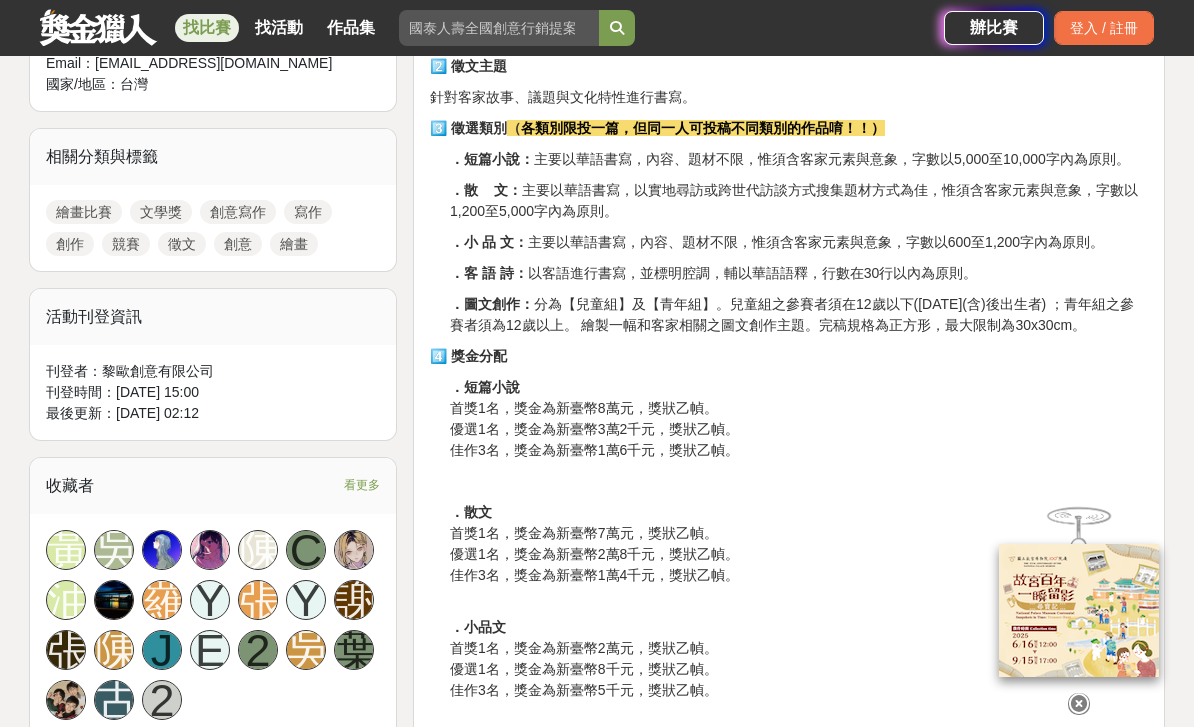 scroll, scrollTop: 839, scrollLeft: 0, axis: vertical 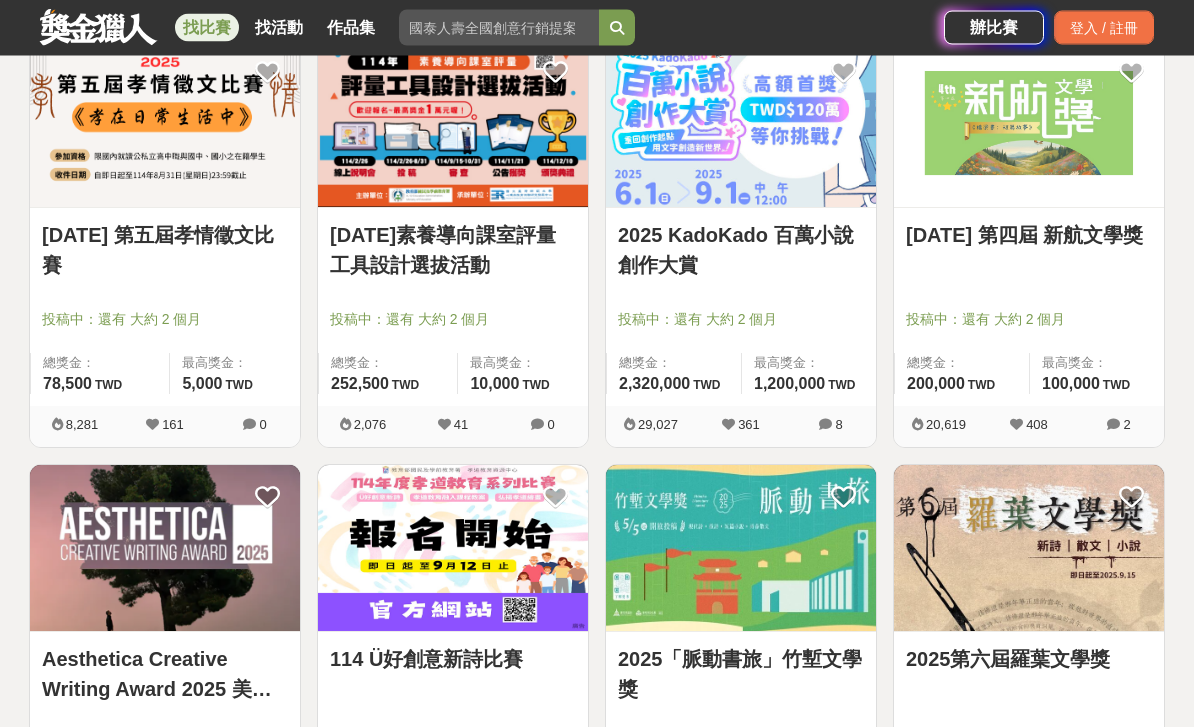 click on "[DATE] 第四屆 新航文學獎" at bounding box center [1029, 236] 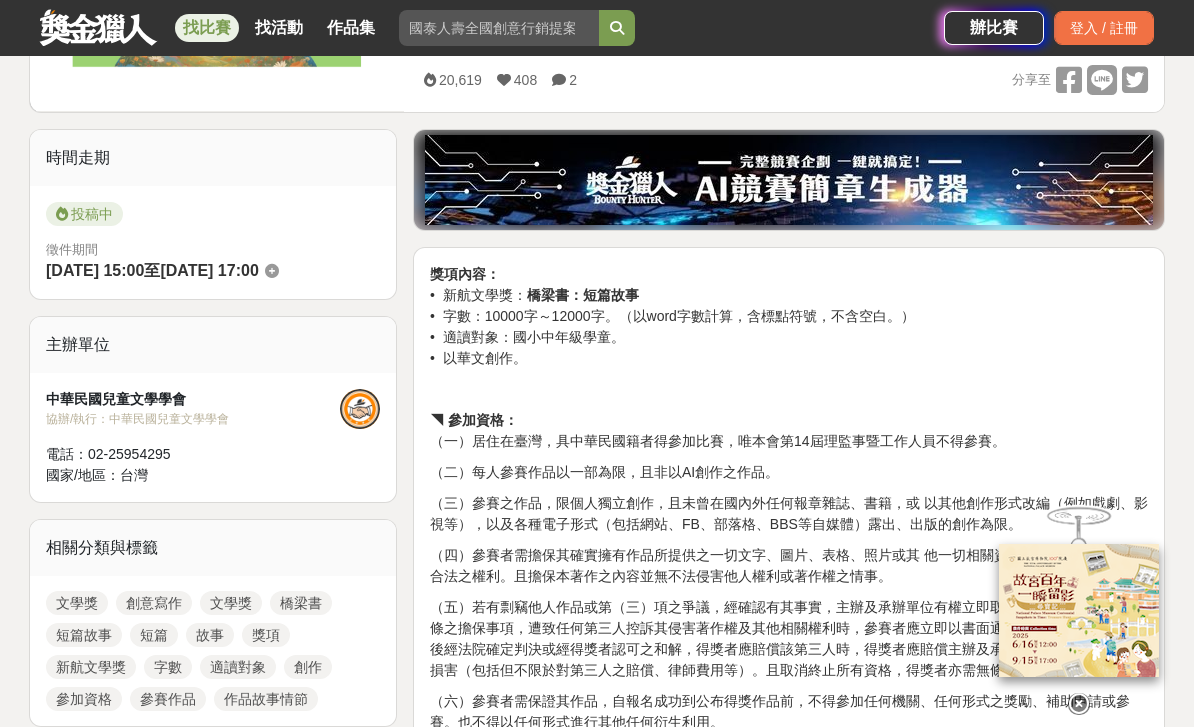 scroll, scrollTop: 422, scrollLeft: 0, axis: vertical 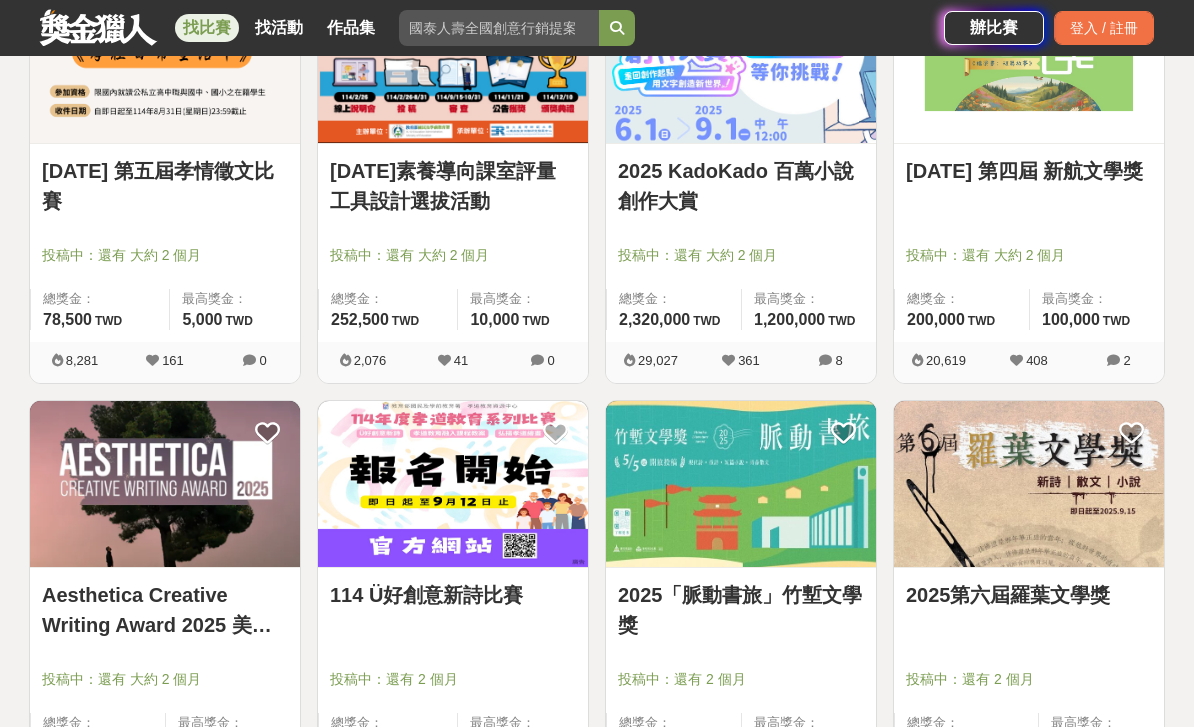 click on "2025「脈動書旅」竹塹文學獎" at bounding box center [741, 610] 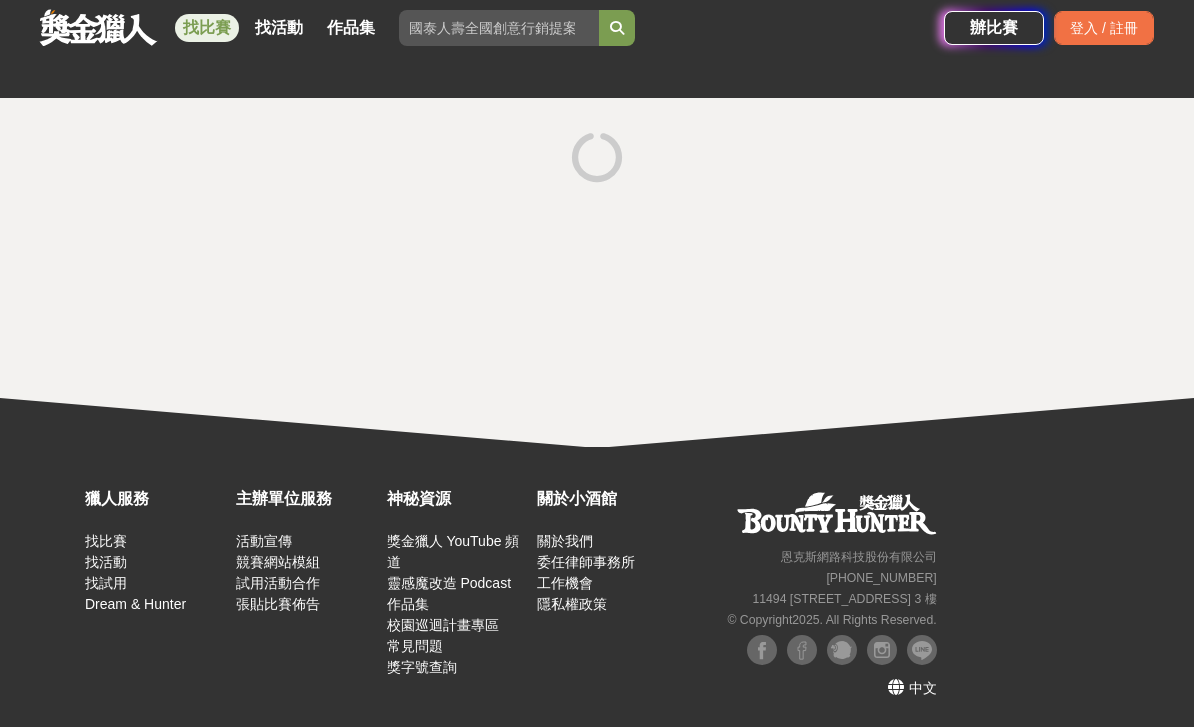 scroll, scrollTop: 64, scrollLeft: 0, axis: vertical 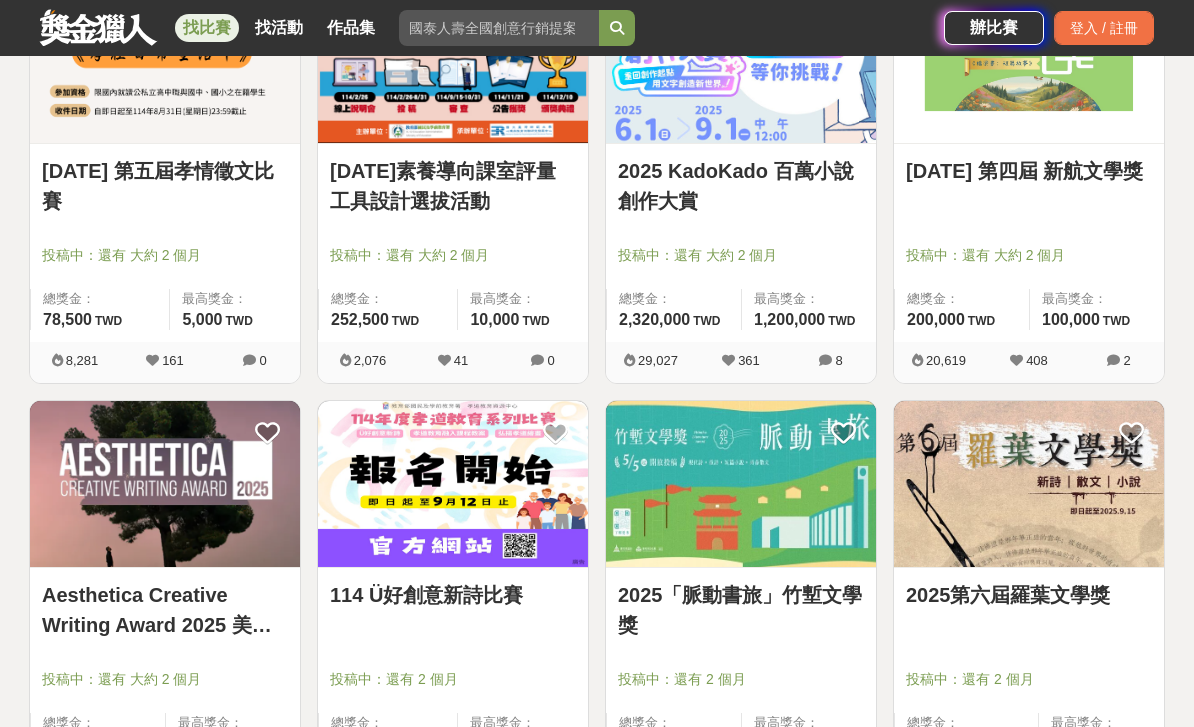 click on "2025第六屆羅葉文學獎" at bounding box center [1029, 595] 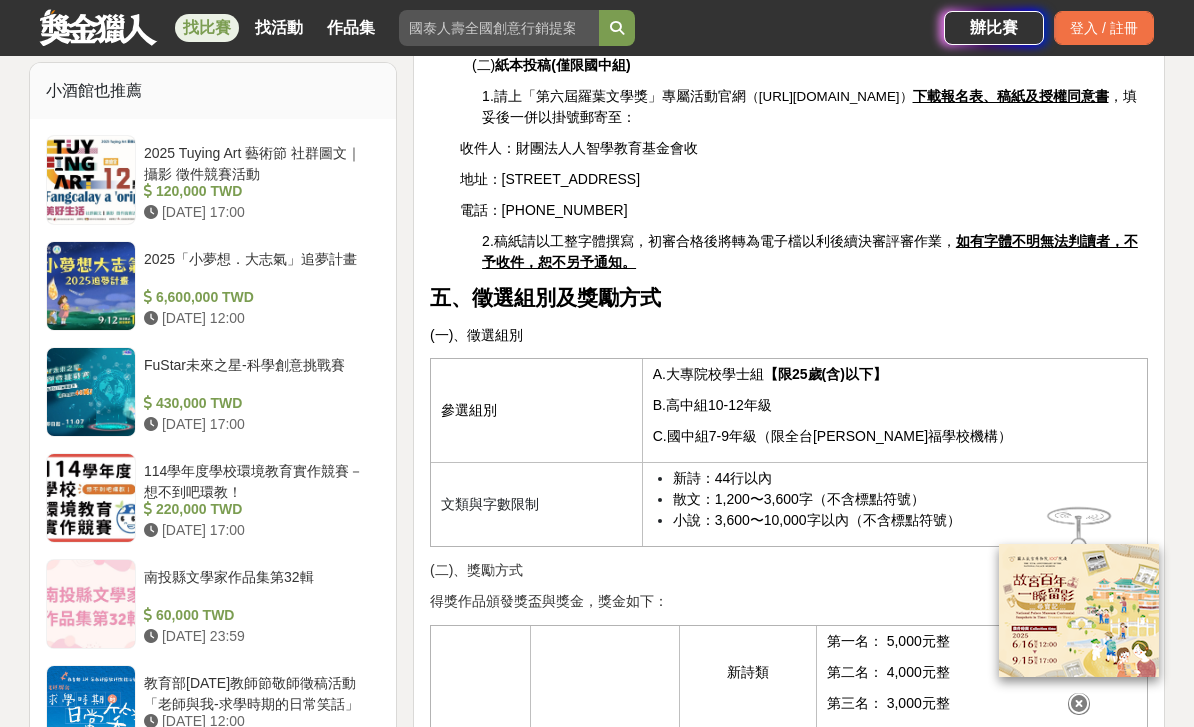 scroll, scrollTop: 1554, scrollLeft: 0, axis: vertical 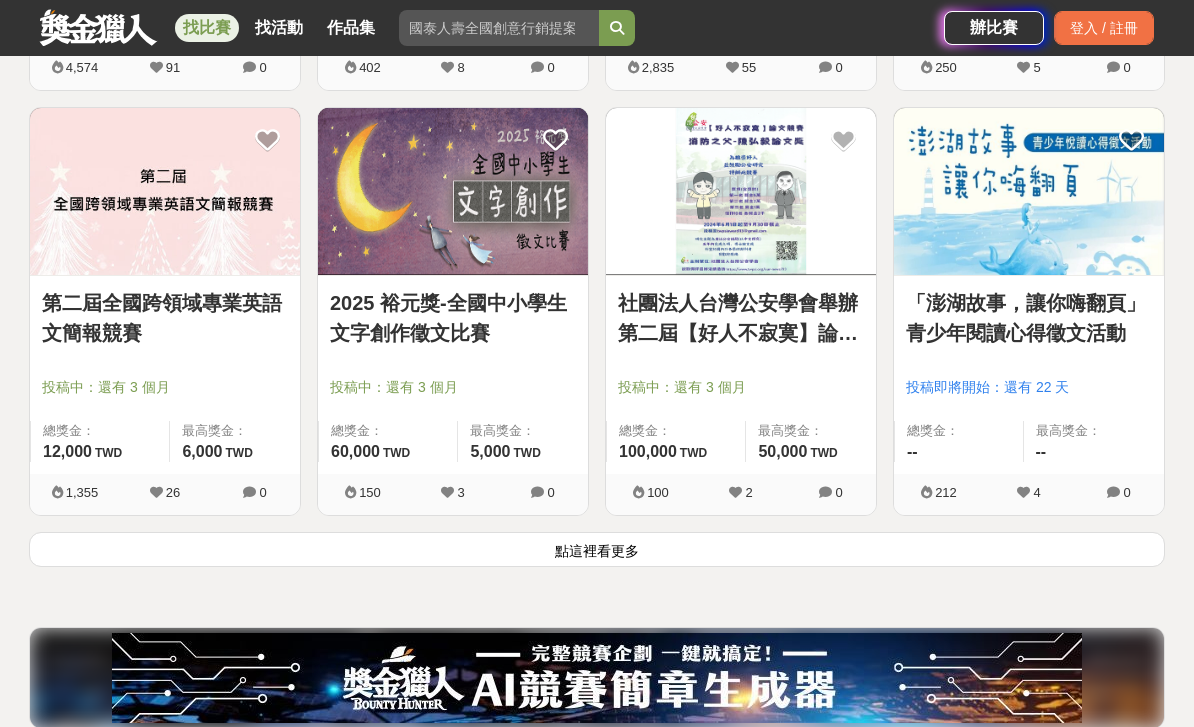 click on "點這裡看更多" at bounding box center [597, 549] 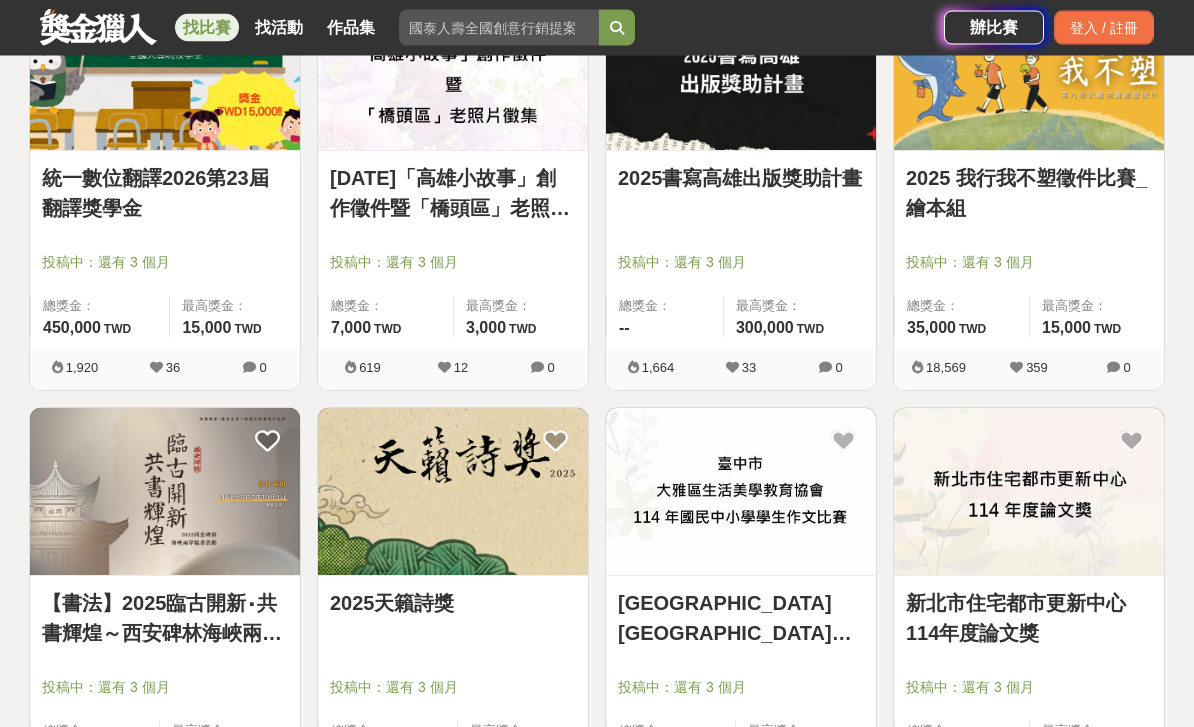 scroll, scrollTop: 8098, scrollLeft: 0, axis: vertical 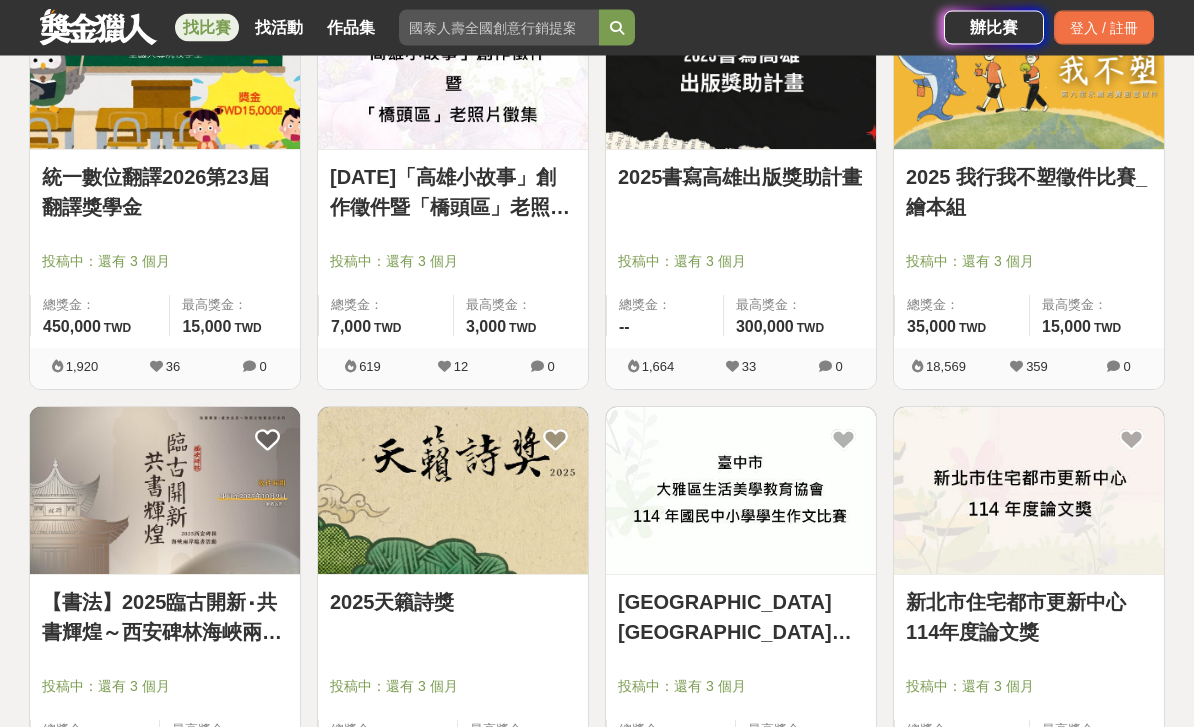click on "2025書寫高雄出版獎助計畫" at bounding box center [741, 178] 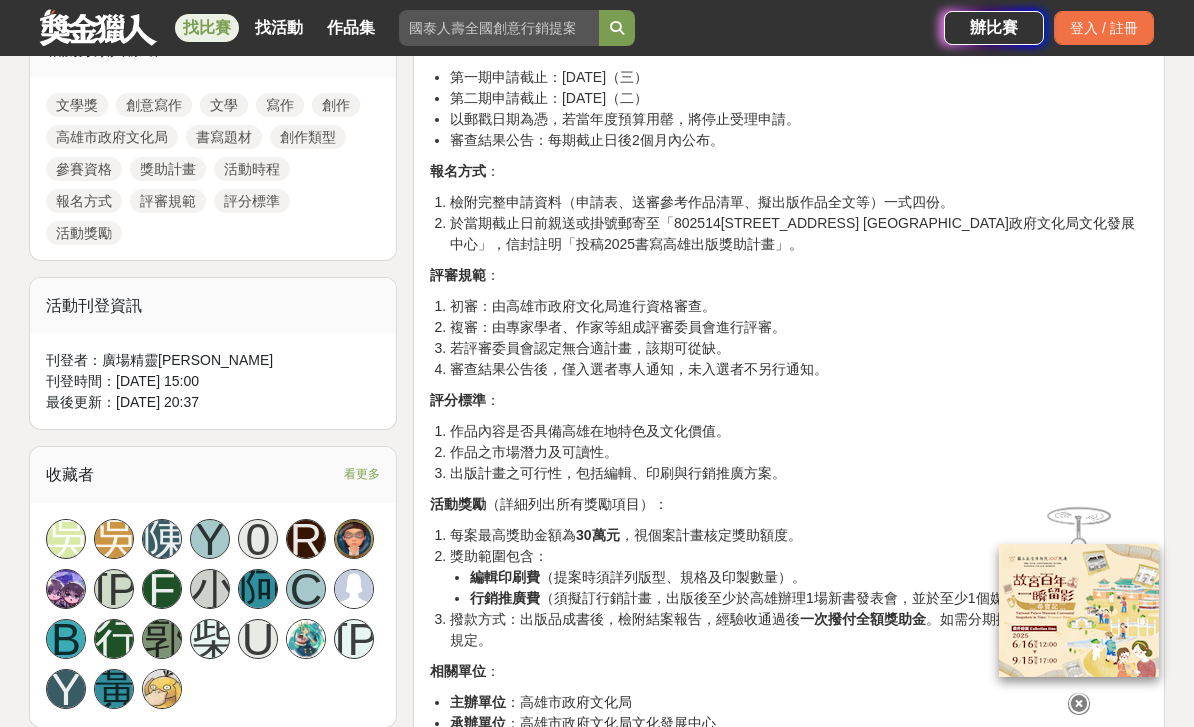 scroll, scrollTop: 958, scrollLeft: 0, axis: vertical 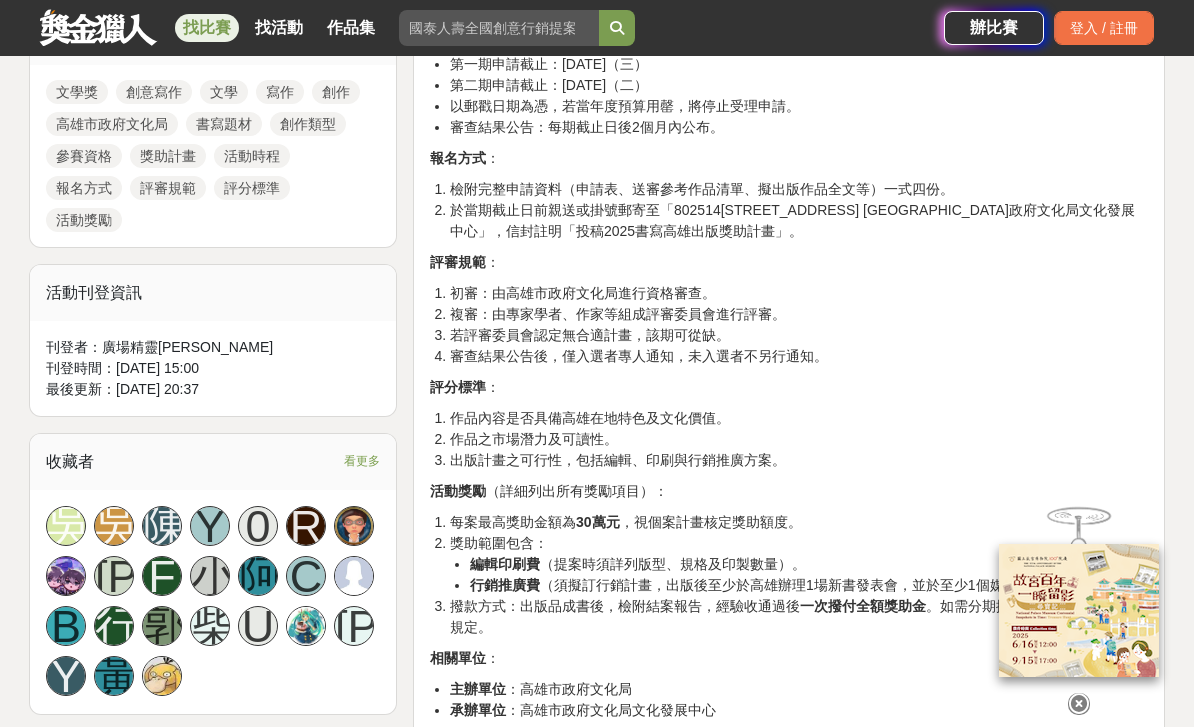 click on "每案最高獎助金額為  30萬元 ，視個案計畫核定獎助額度。 獎助範圍包含： 編輯印刷費 （提案時須詳列版型、規格及印製數量）。 行銷推廣費 （須擬訂行銷計畫，出版後至少於高雄辦理1場新書發表會，並於至少1個媒體曝光）。 撥款方式：出版品成書後，檢附結案報告，經驗收通過後  一次撥付全額獎助金 。如需分期撥款，將於合約內另行規定。" at bounding box center [789, 575] 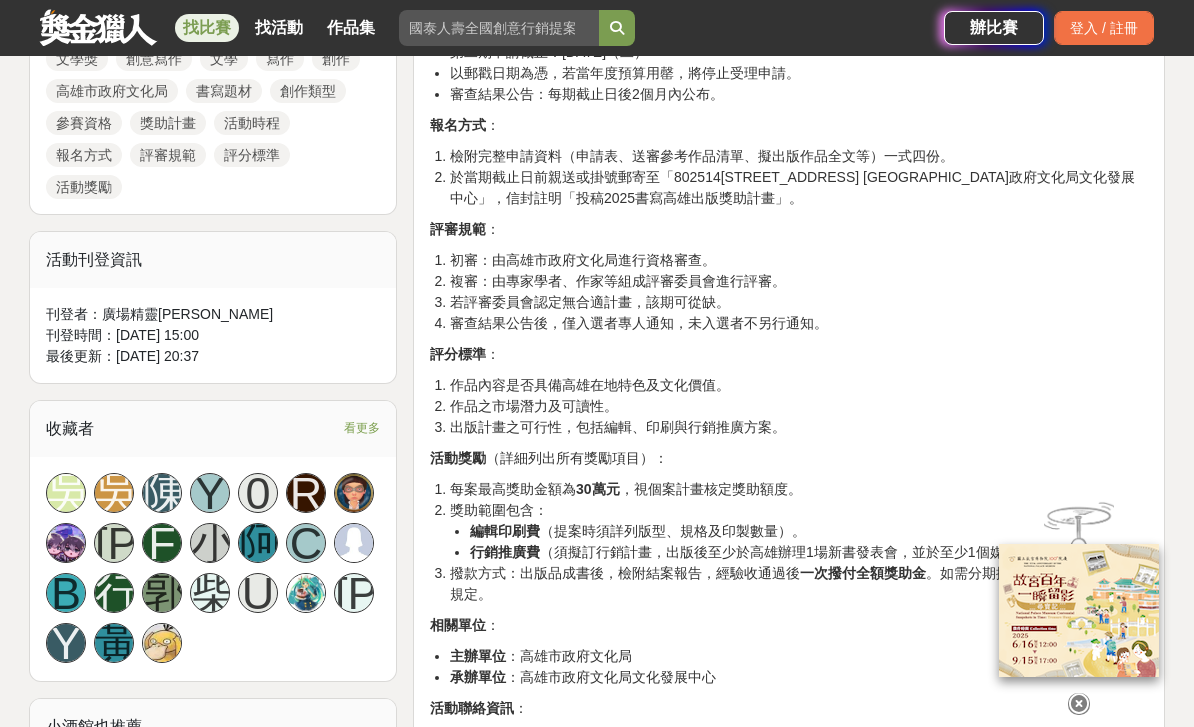 scroll, scrollTop: 992, scrollLeft: 0, axis: vertical 